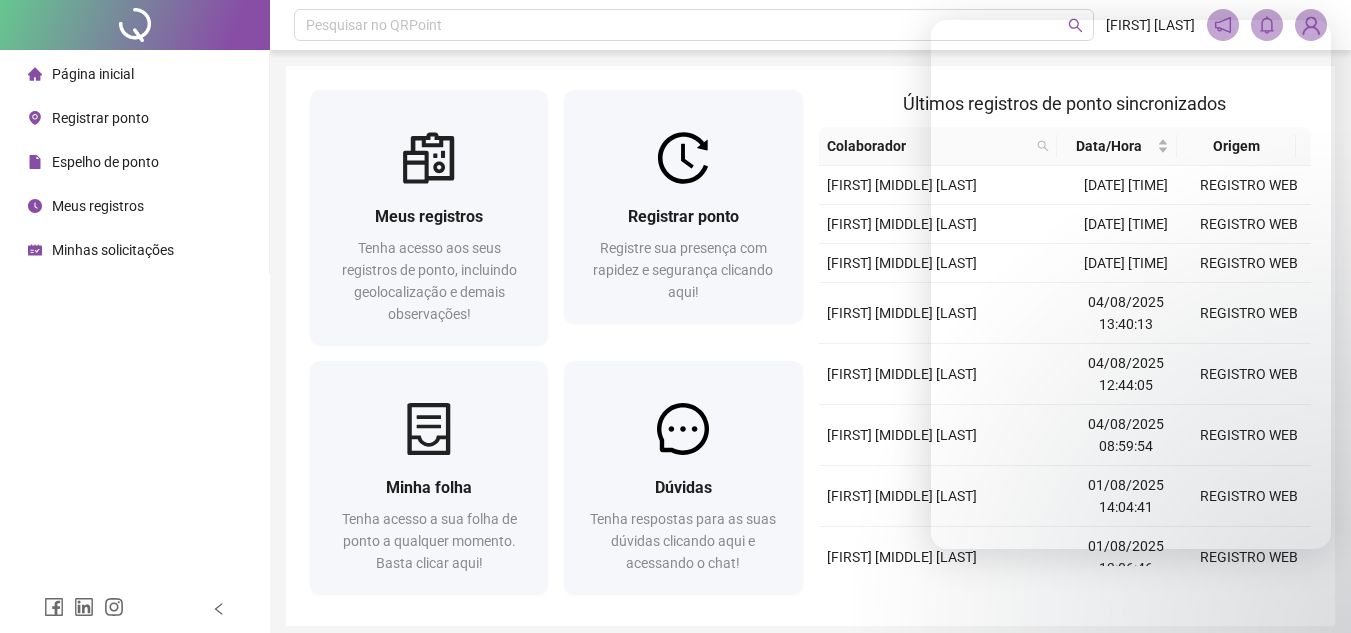 click on "Meus registros" at bounding box center [134, 206] 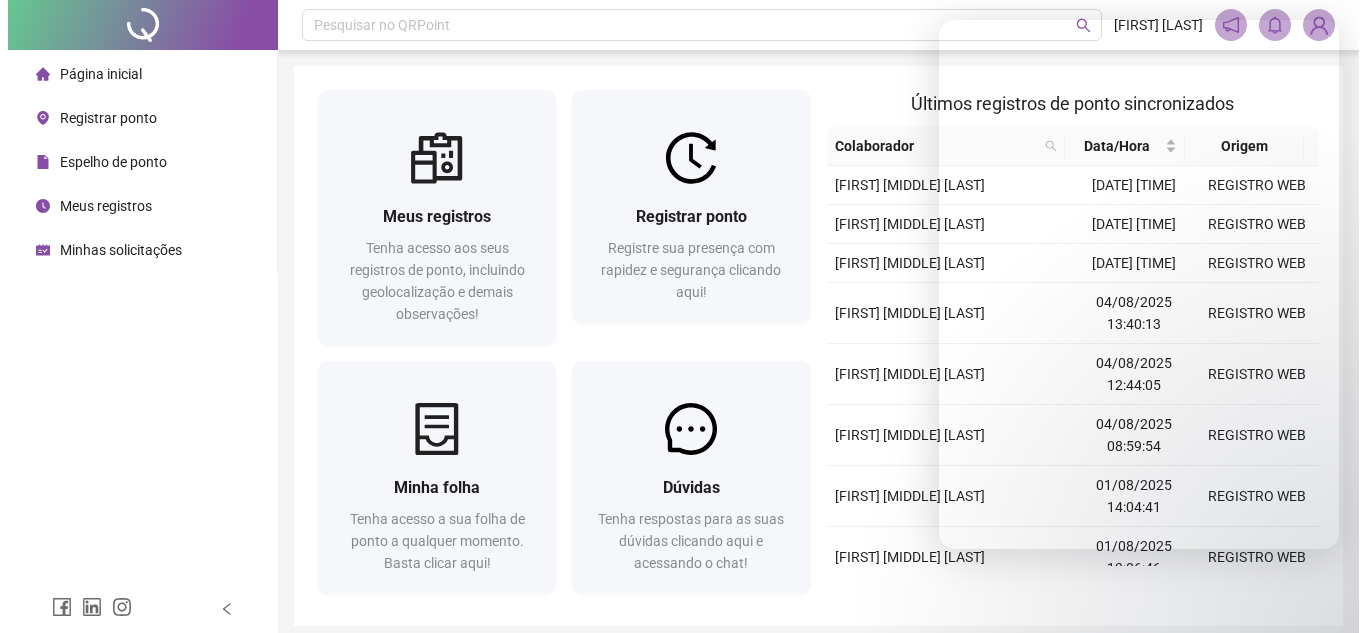 scroll, scrollTop: 0, scrollLeft: 0, axis: both 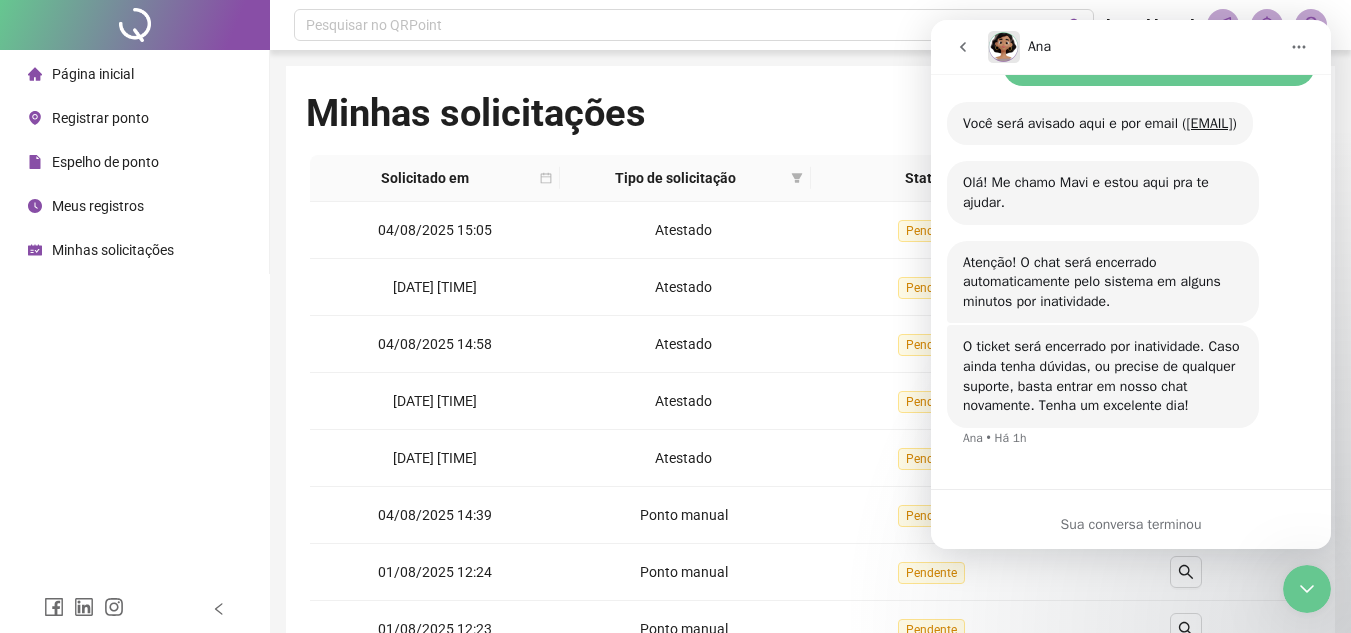 click on "O ticket será encerrado por inatividade. Caso ainda tenha dúvidas, ou precise de qualquer suporte, basta entrar em nosso chat novamente. Tenha um excelente dia! [NAME] • Há 1h" at bounding box center [1103, 376] 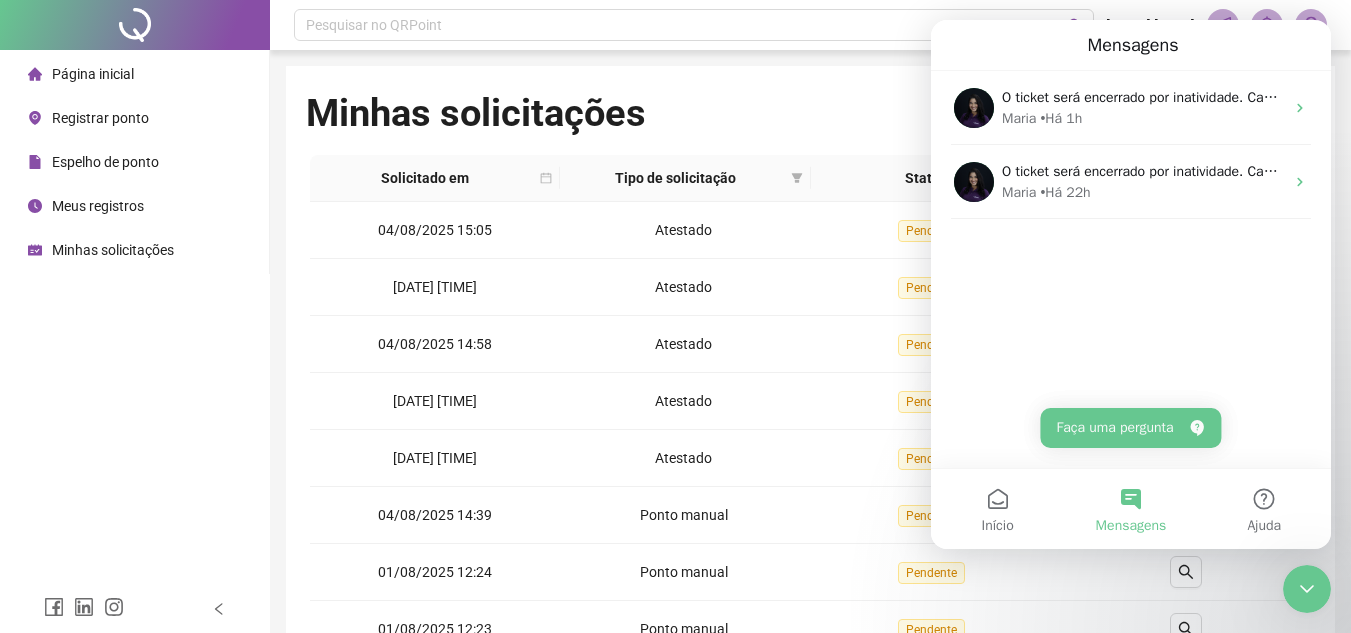 click 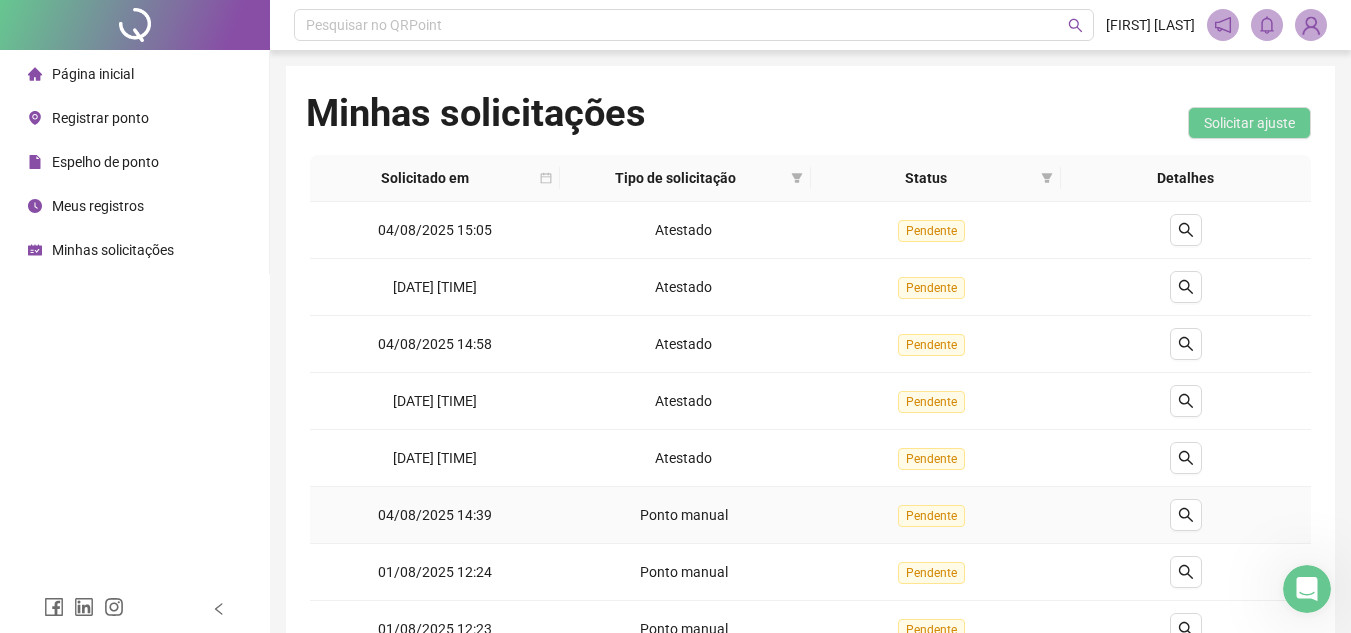 scroll, scrollTop: 0, scrollLeft: 0, axis: both 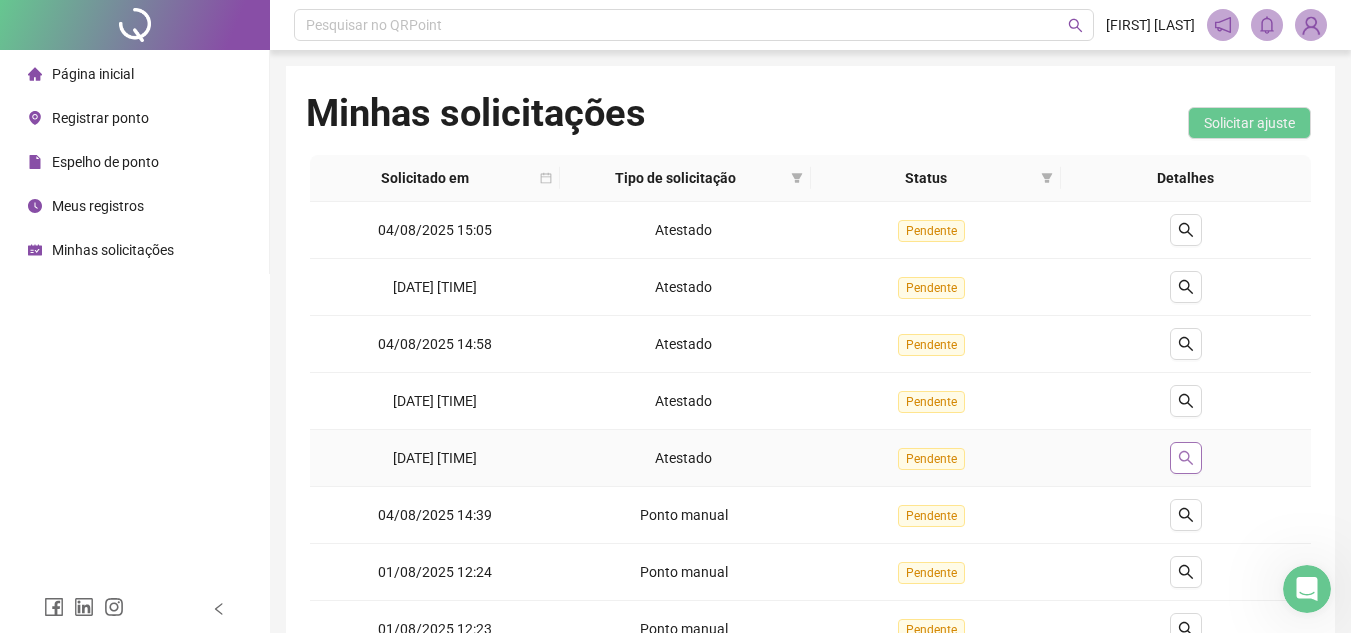 click at bounding box center [1186, 458] 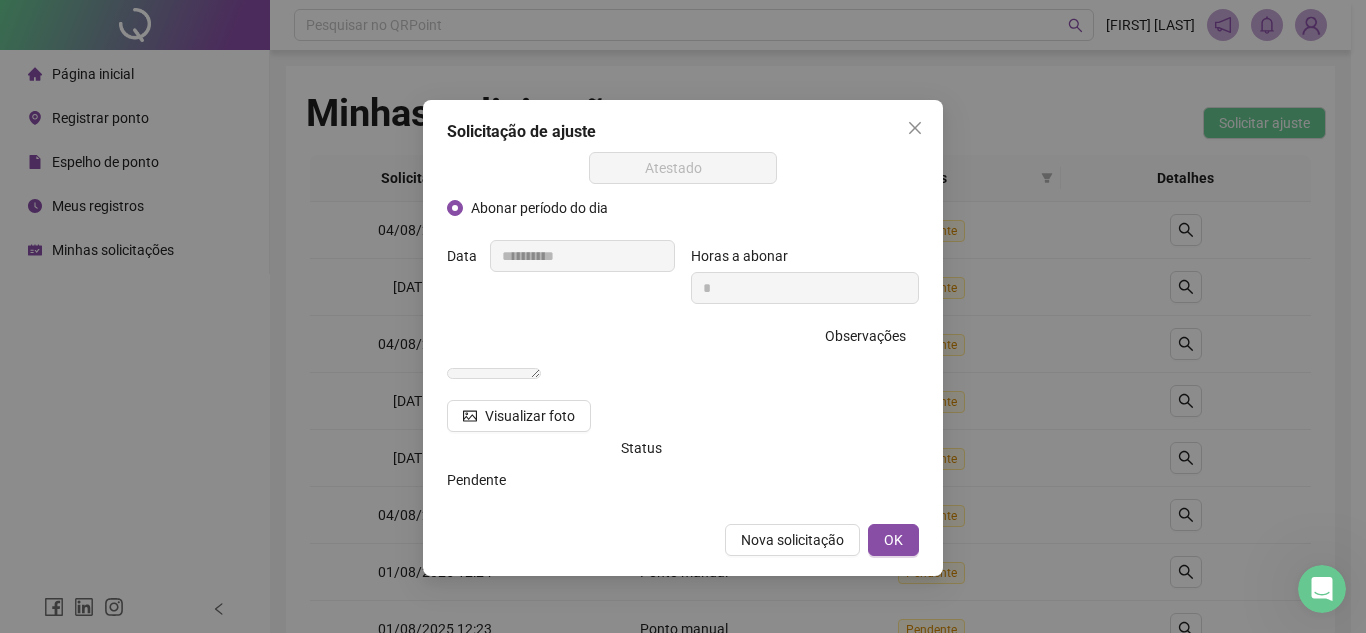 click on "**********" at bounding box center [683, 332] 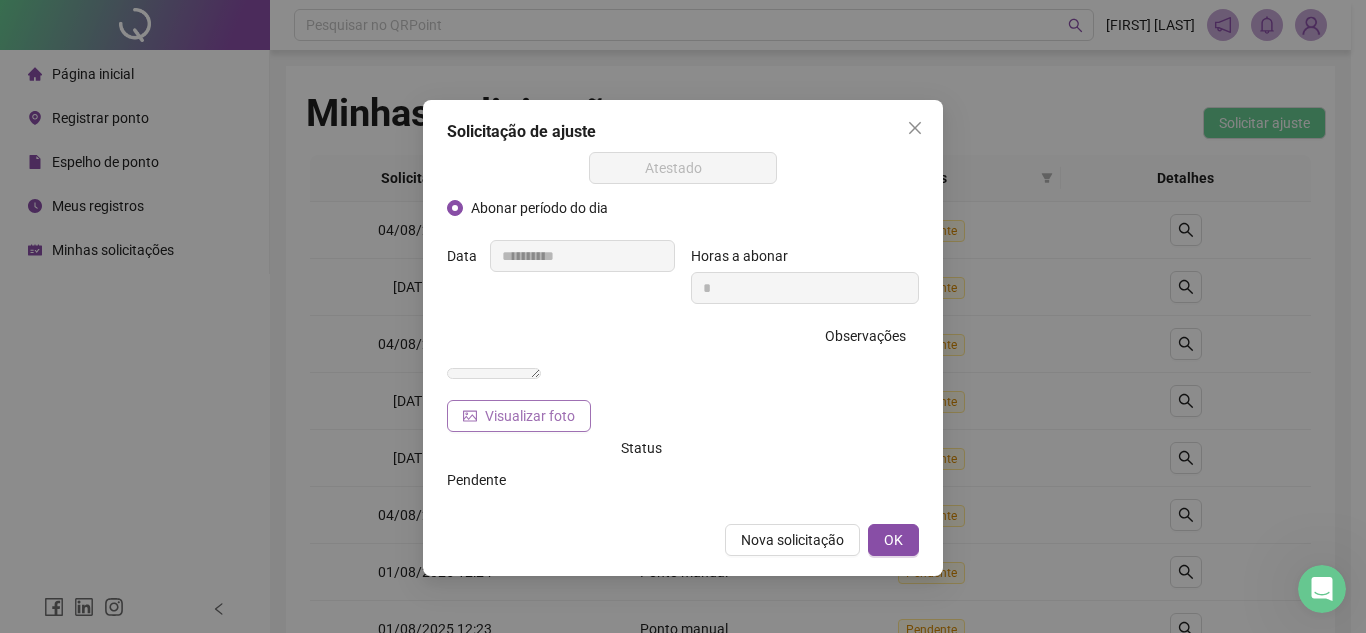 click on "Visualizar foto" at bounding box center [530, 416] 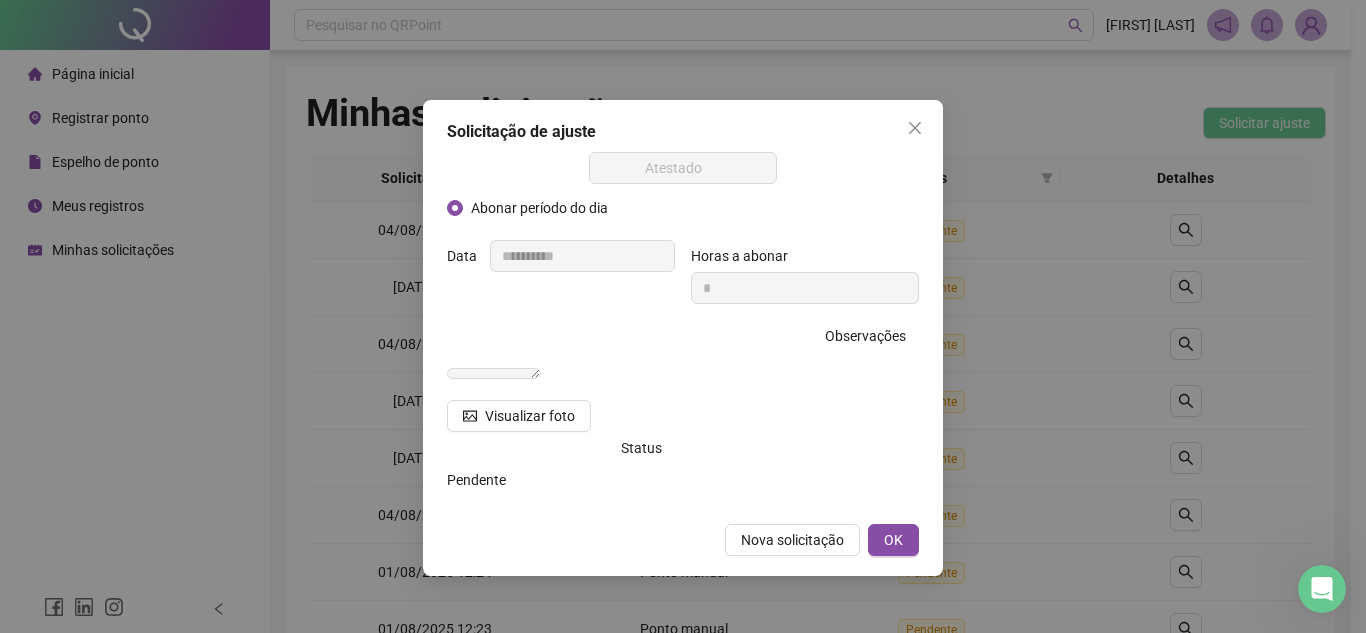 click on "**********" at bounding box center [683, 316] 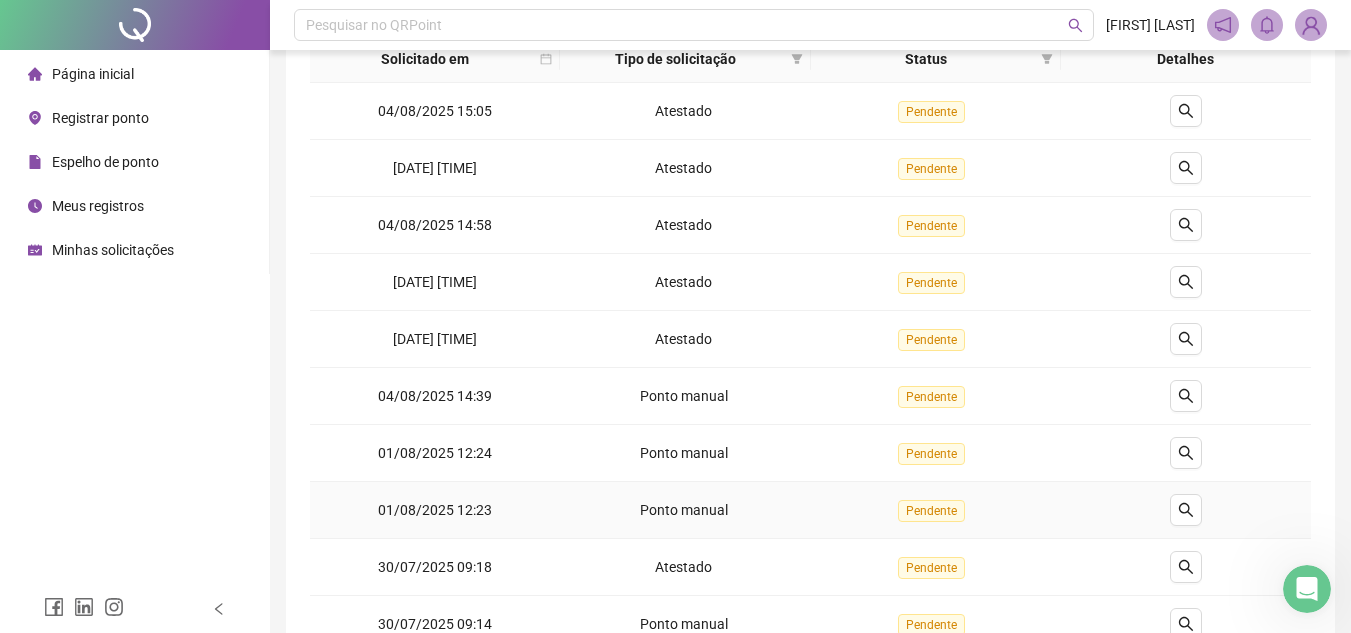 scroll, scrollTop: 19, scrollLeft: 0, axis: vertical 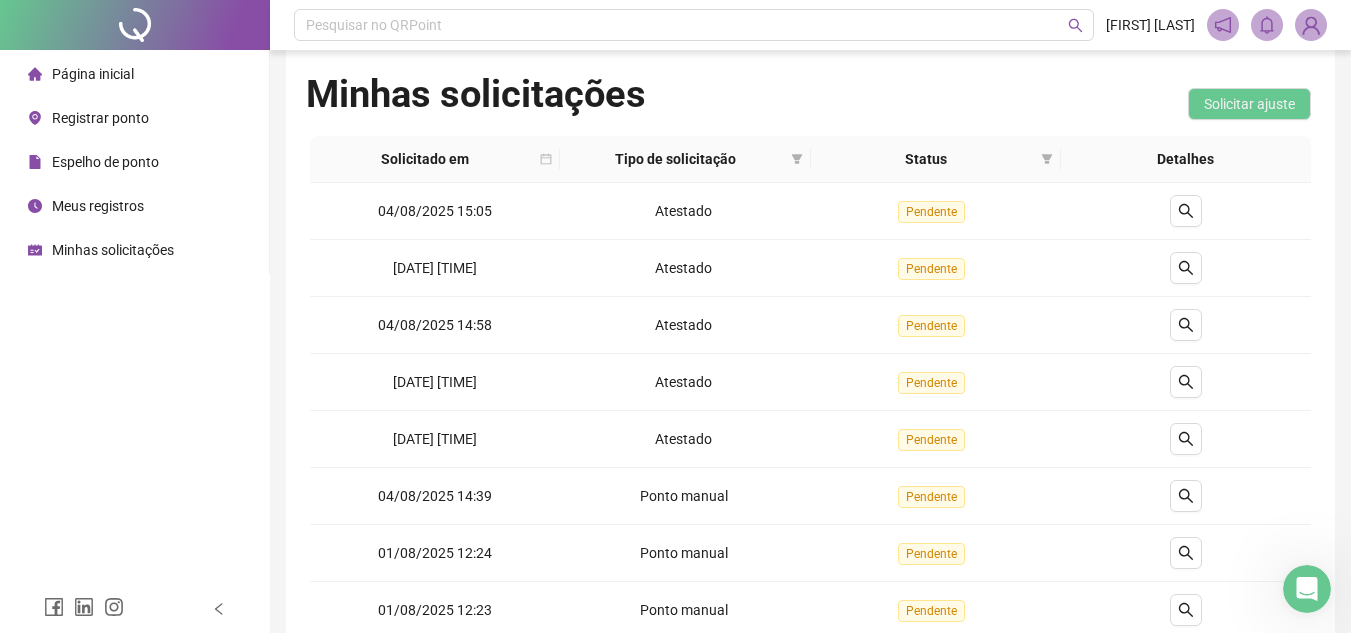 click on "Espelho de ponto" at bounding box center [93, 162] 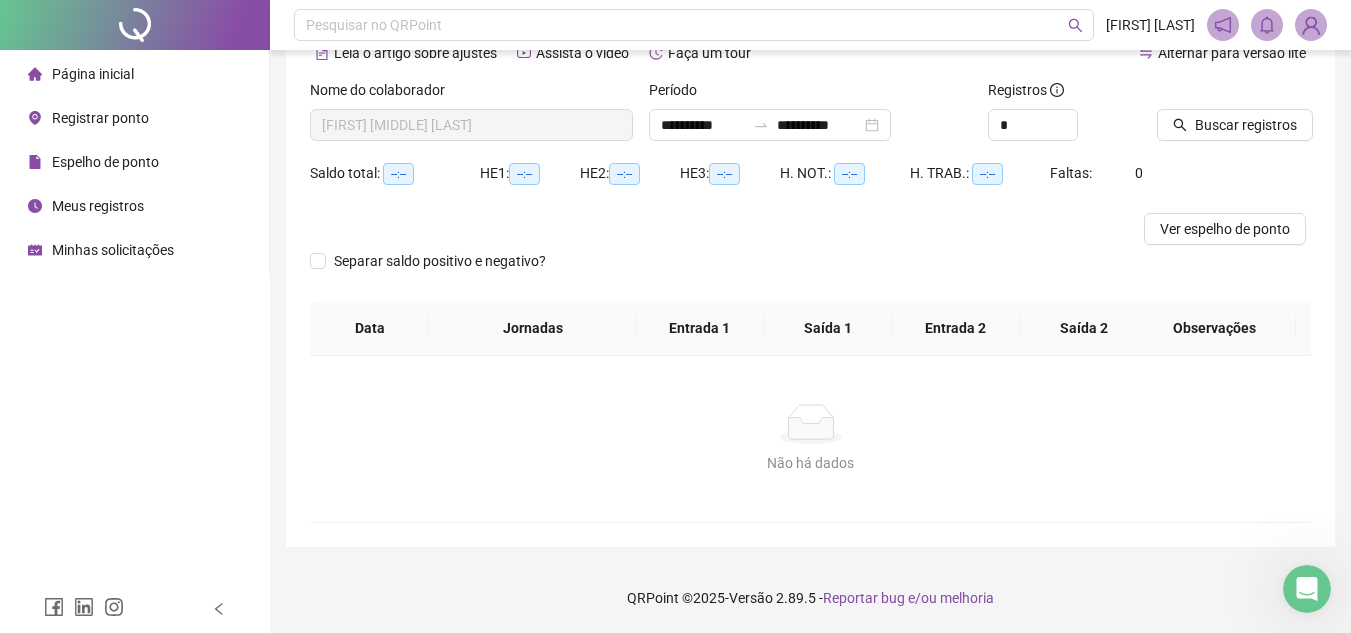scroll, scrollTop: 5, scrollLeft: 0, axis: vertical 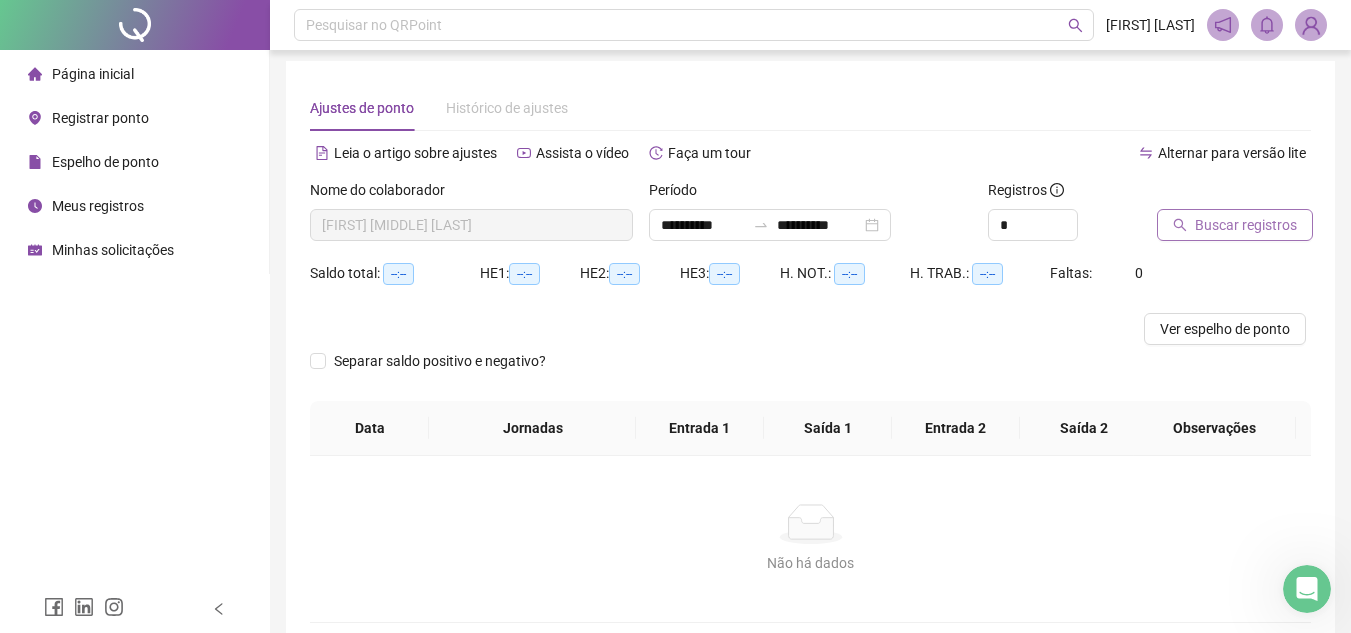 click on "Buscar registros" at bounding box center [1246, 225] 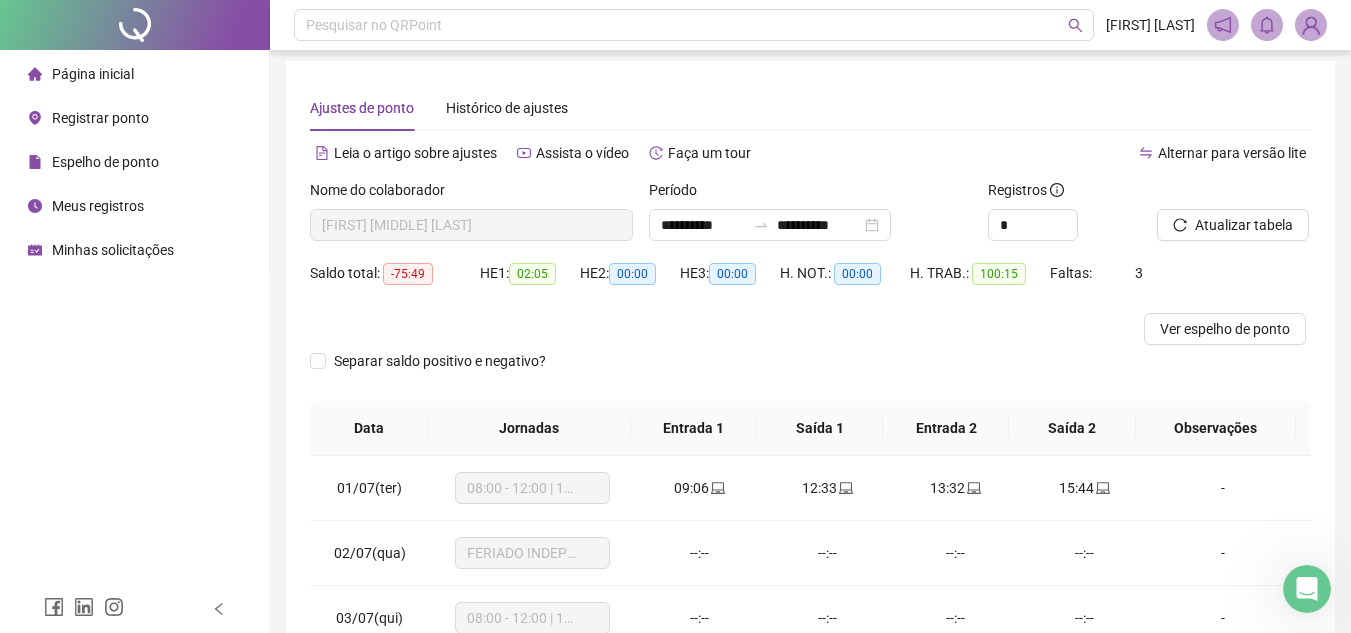 click on "Saldo total:   -75:49 HE 1:   02:05 HE 2:   00:00 HE 3:   00:00 H. NOT.:   00:00 H. TRAB.:   100:15 Faltas:   3" at bounding box center (810, 285) 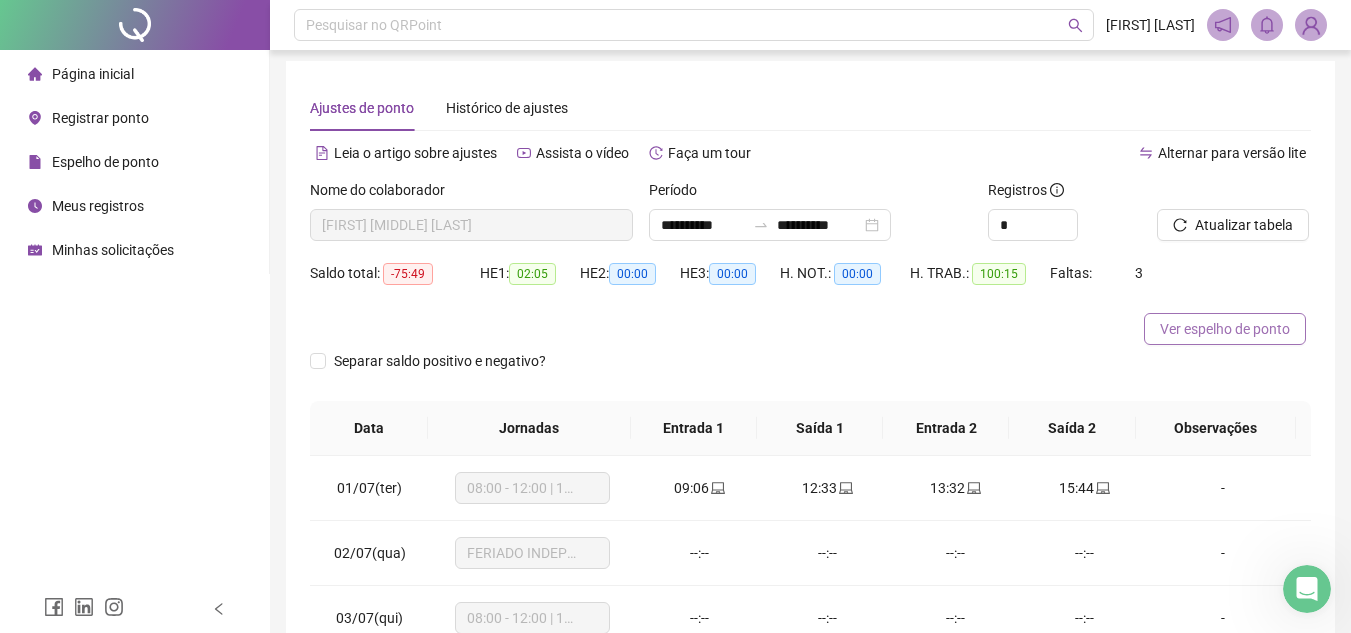 click on "Ver espelho de ponto" at bounding box center [1225, 329] 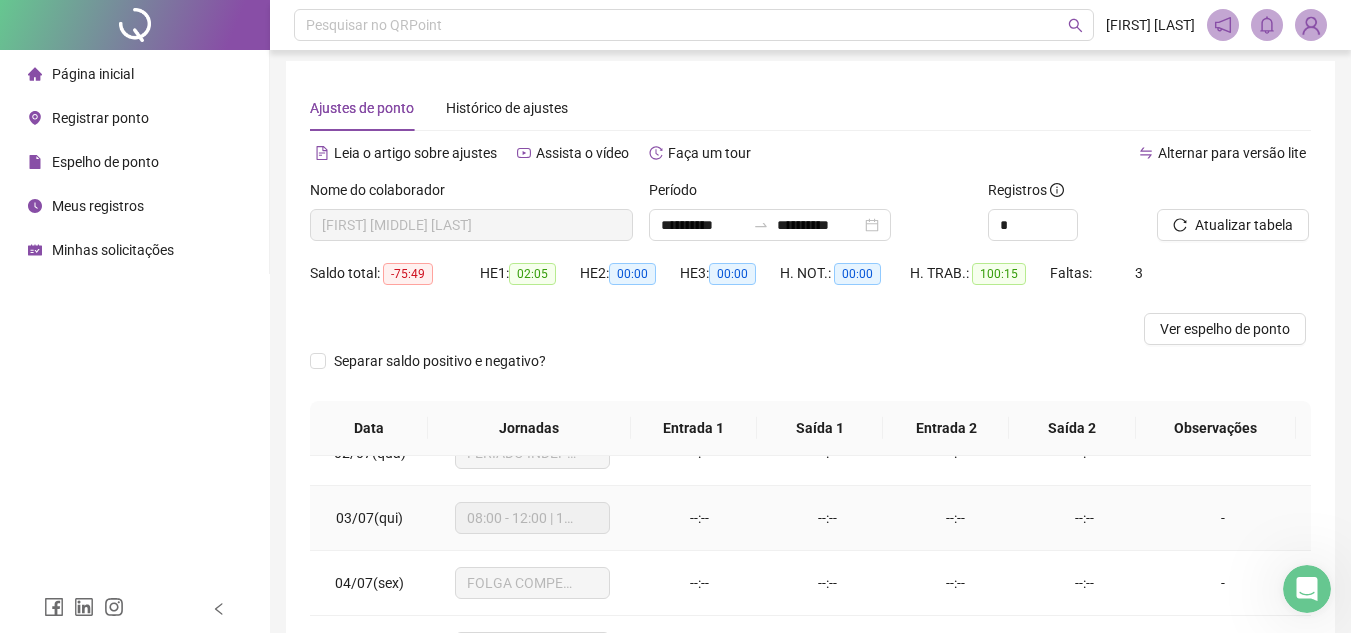 scroll, scrollTop: 0, scrollLeft: 0, axis: both 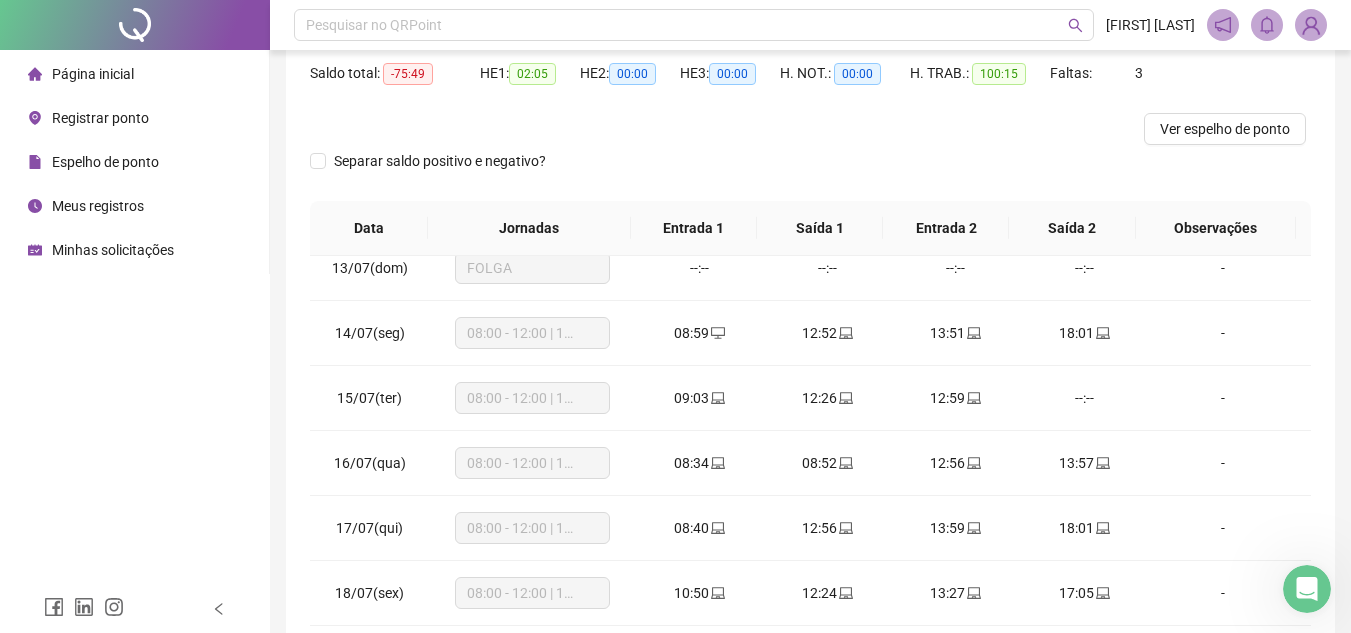 click at bounding box center [135, 25] 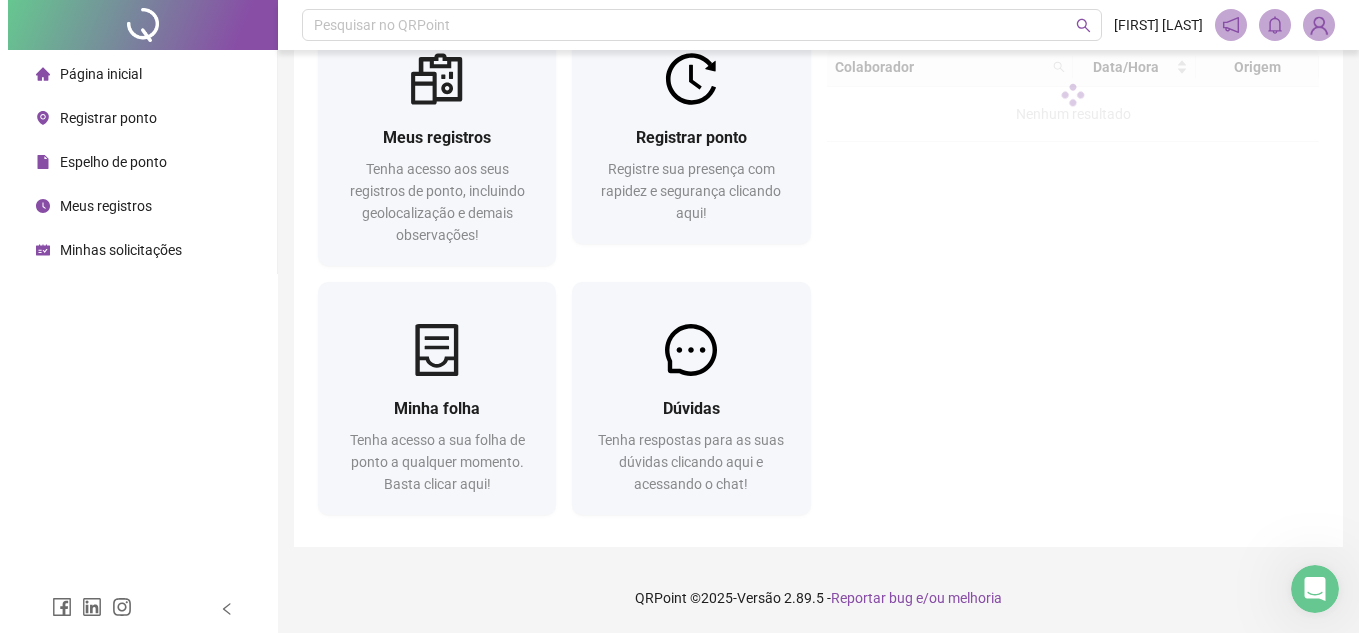 scroll, scrollTop: 79, scrollLeft: 0, axis: vertical 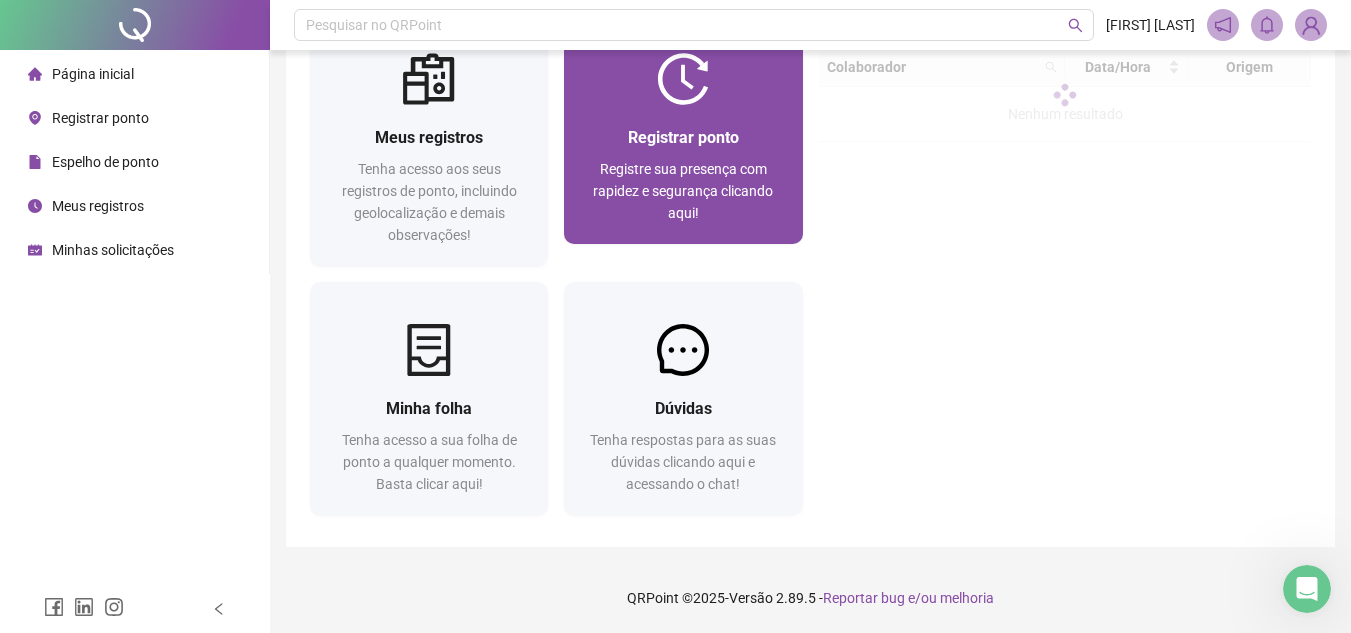 click on "Registre sua presença com rapidez e segurança clicando aqui!" at bounding box center (683, 191) 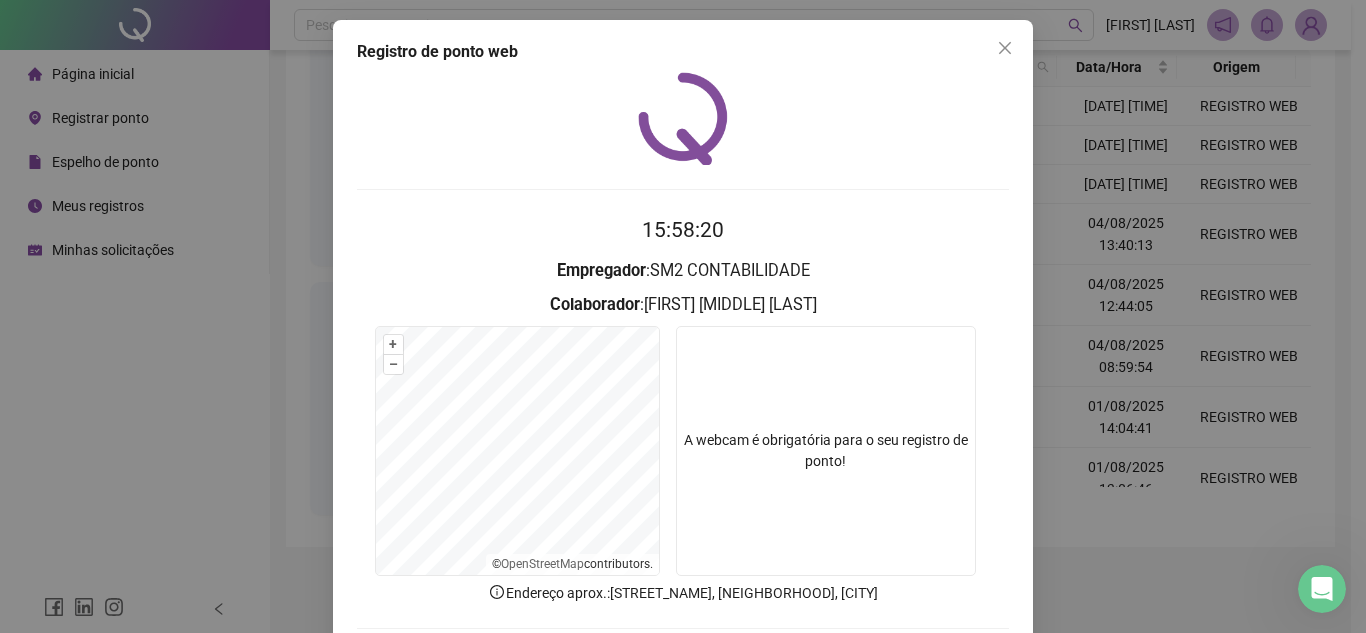 scroll, scrollTop: 100, scrollLeft: 0, axis: vertical 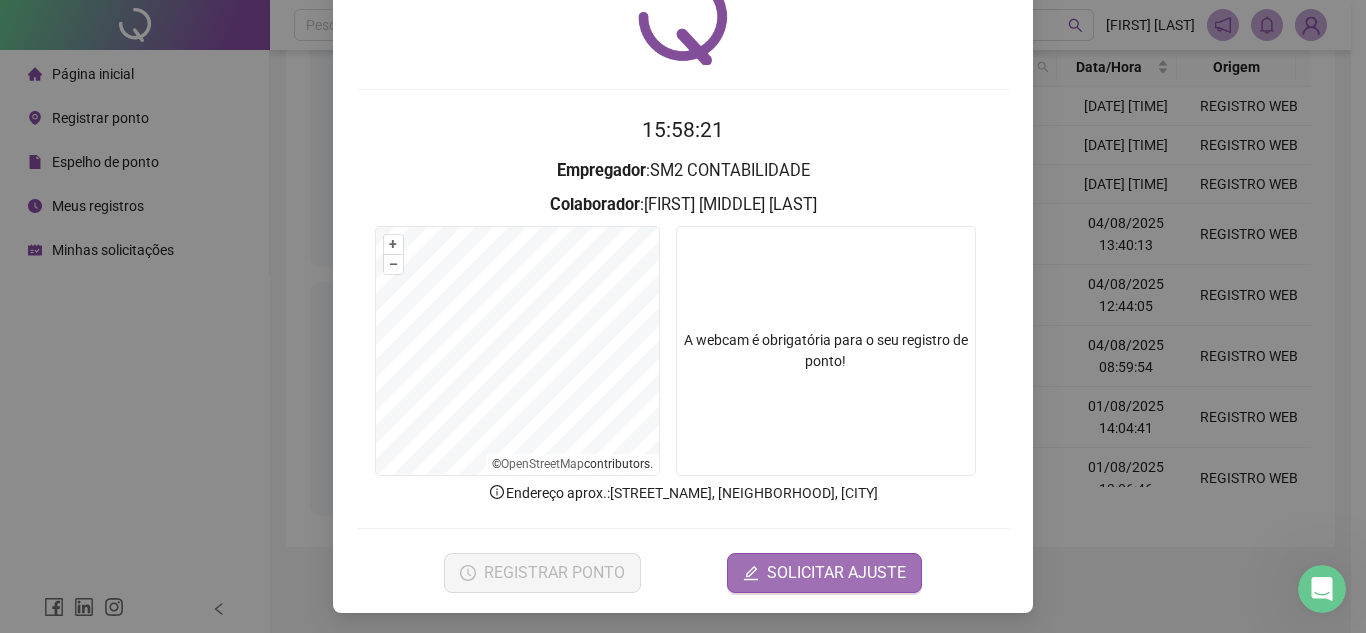 click 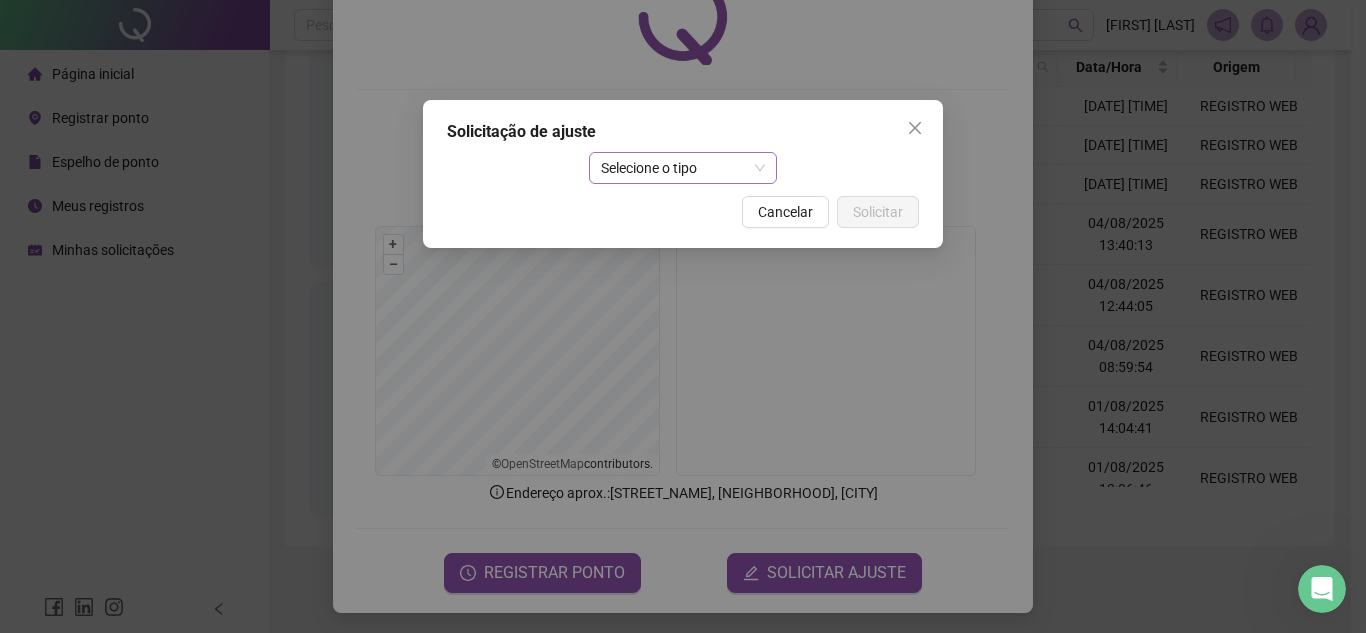 click on "Selecione o tipo" at bounding box center (683, 168) 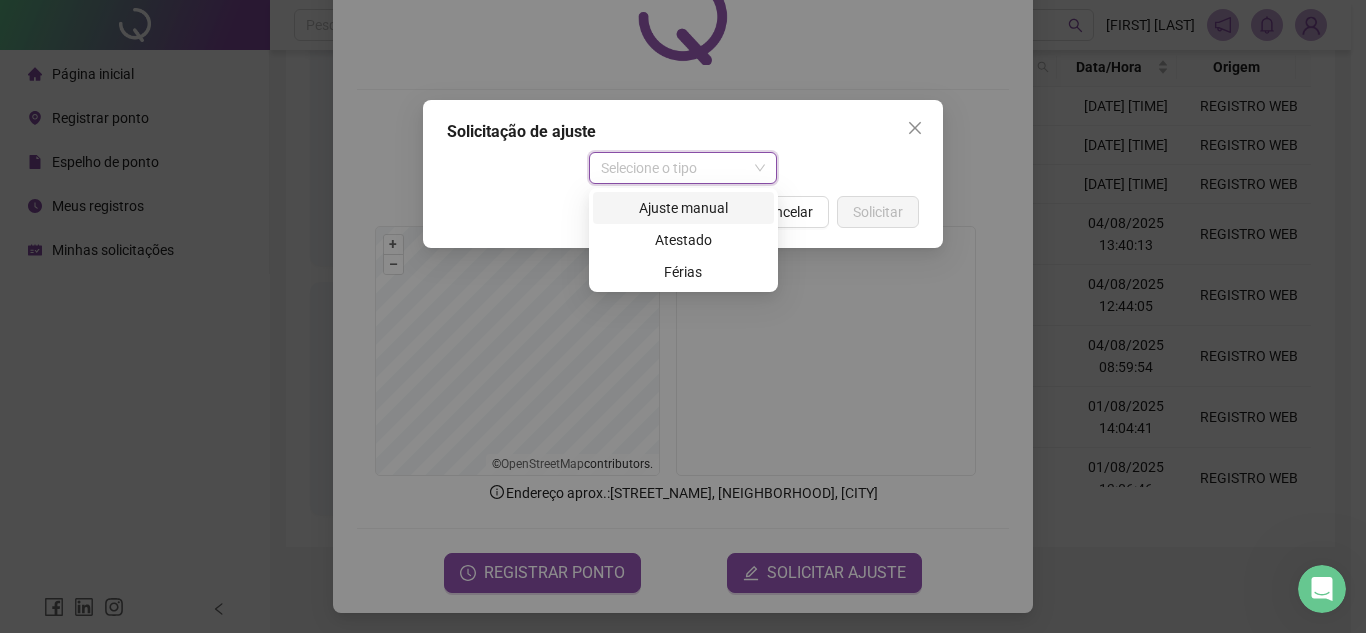 click on "Atestado" at bounding box center [683, 240] 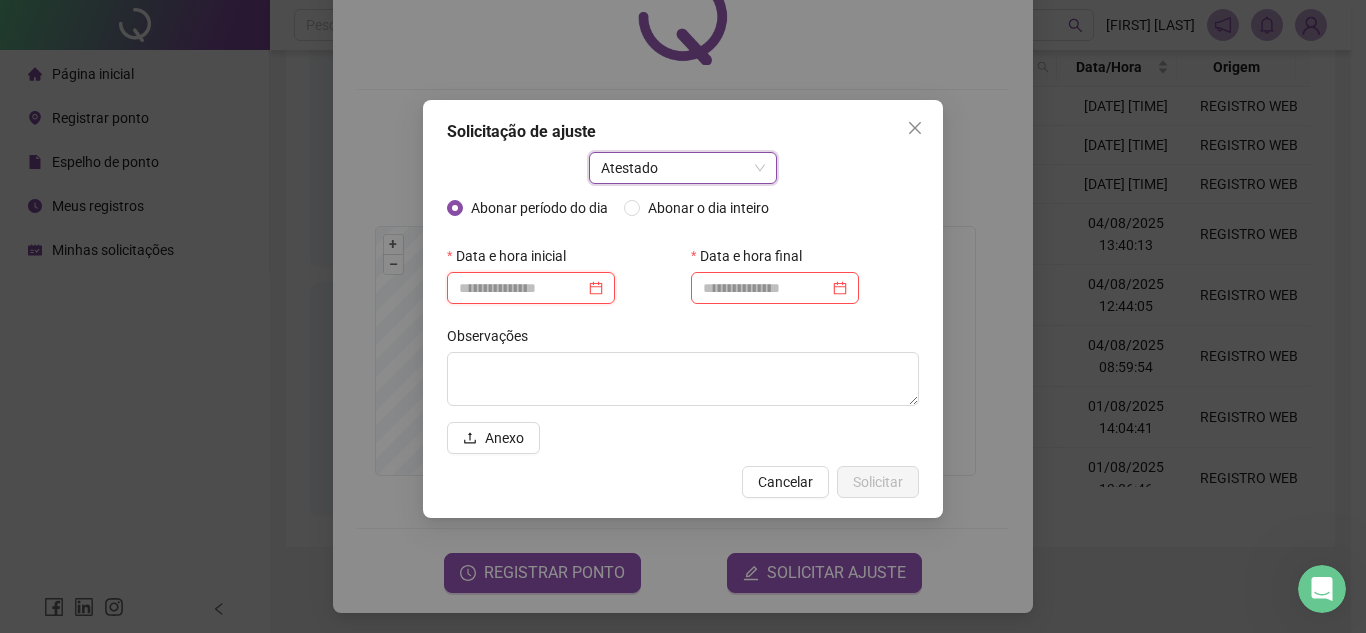 click at bounding box center [522, 288] 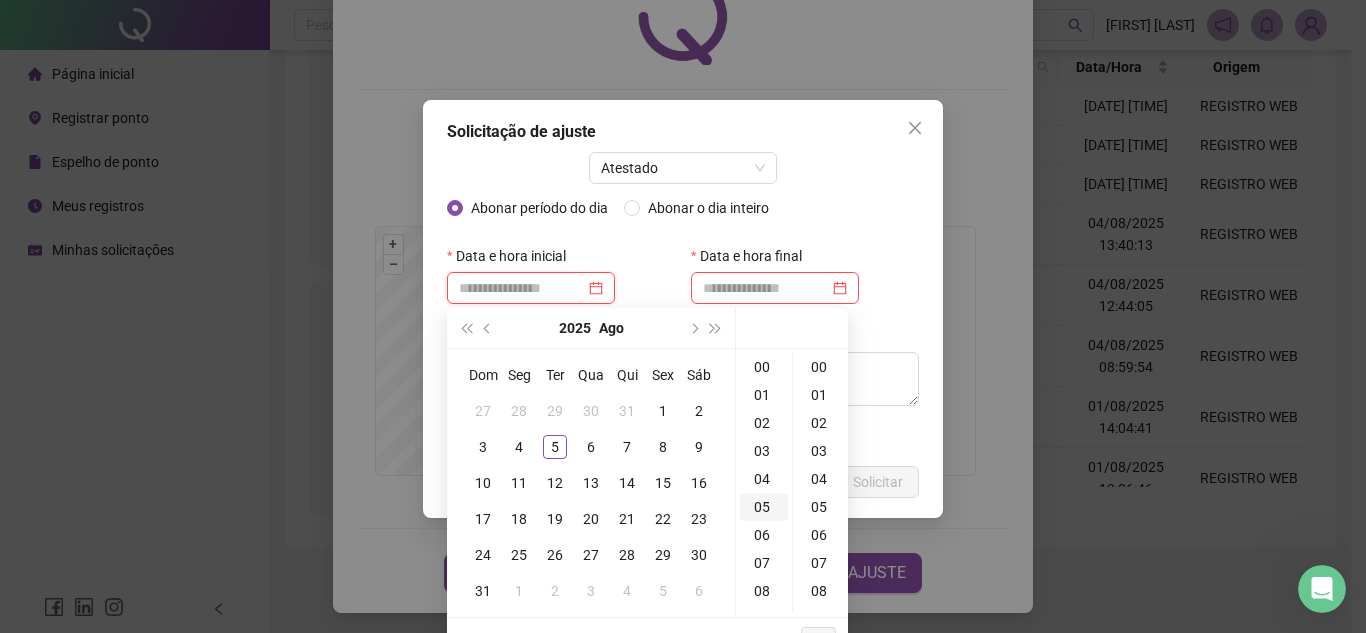 type on "**********" 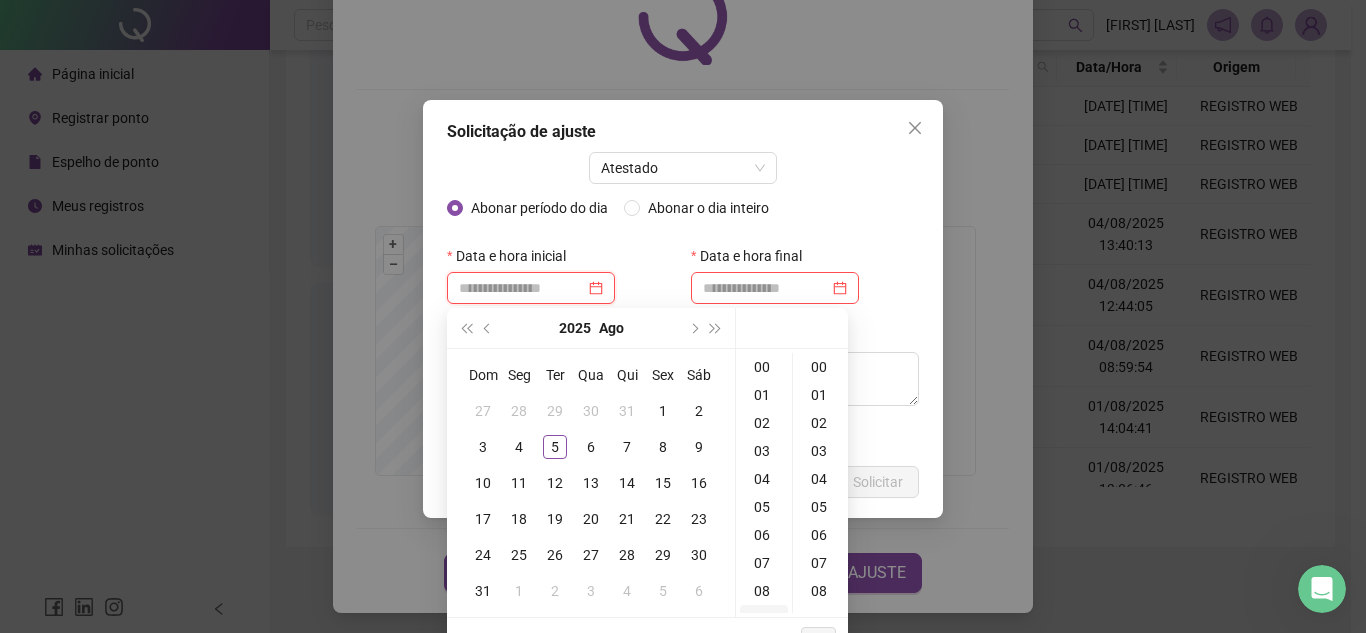 type on "**********" 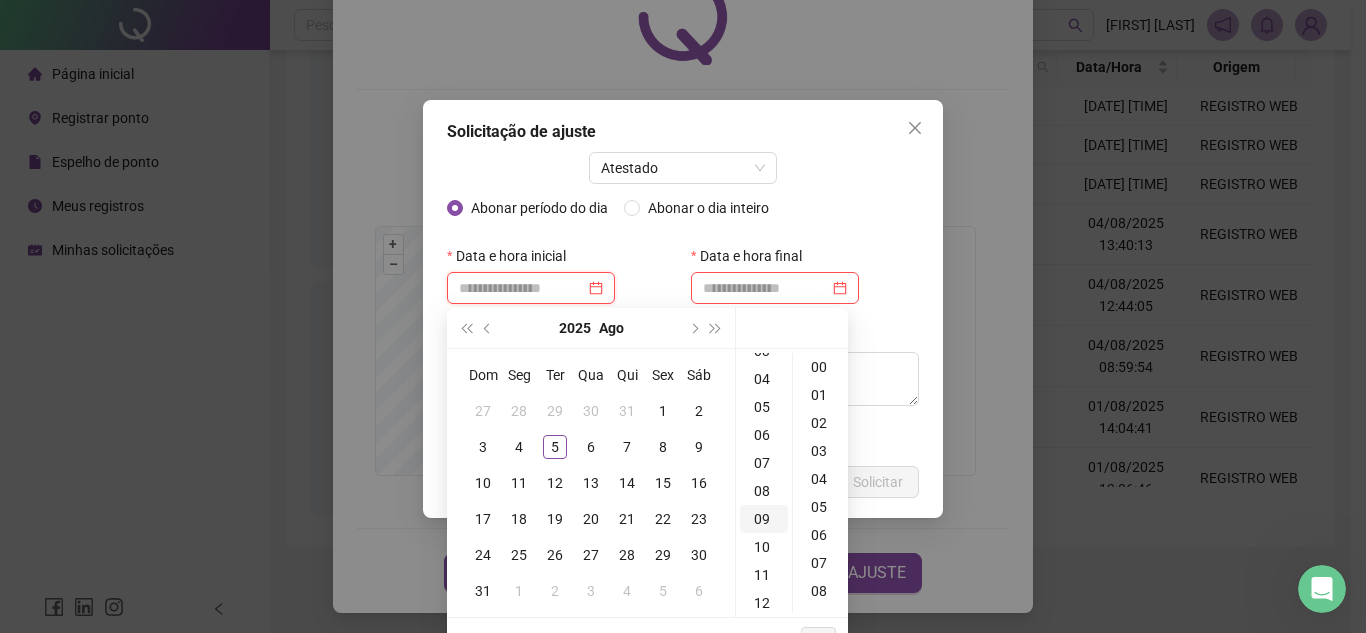 scroll, scrollTop: 200, scrollLeft: 0, axis: vertical 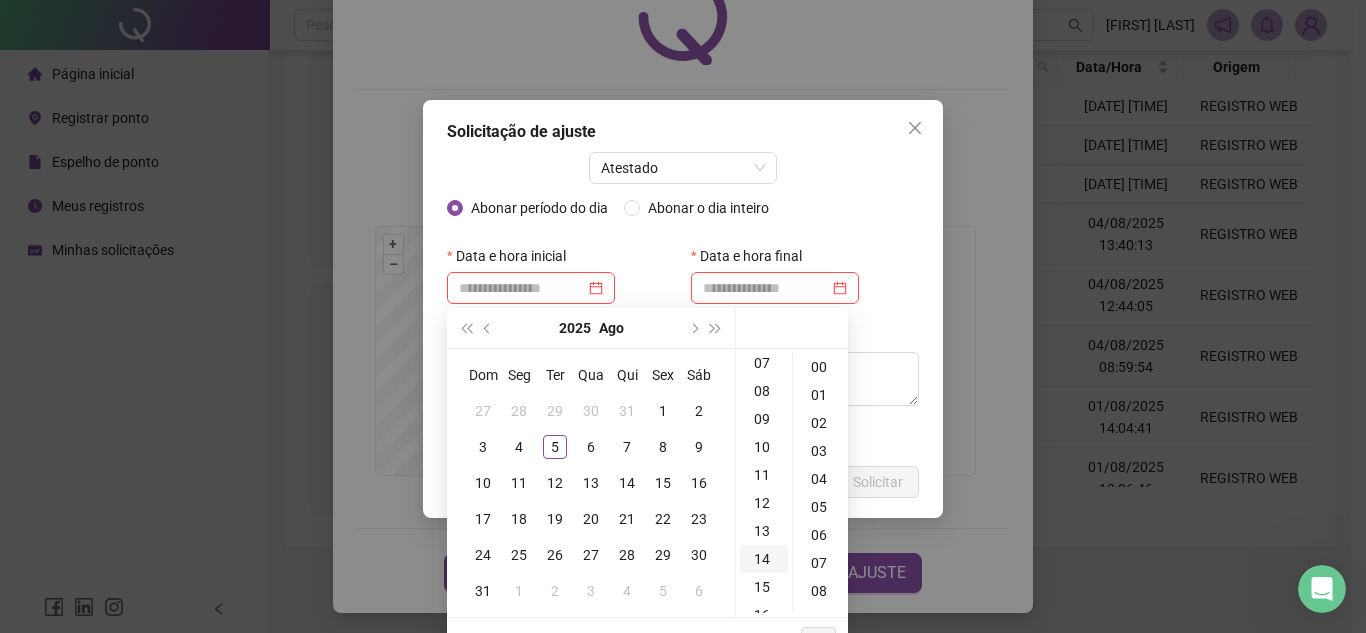 click on "14" at bounding box center [764, 559] 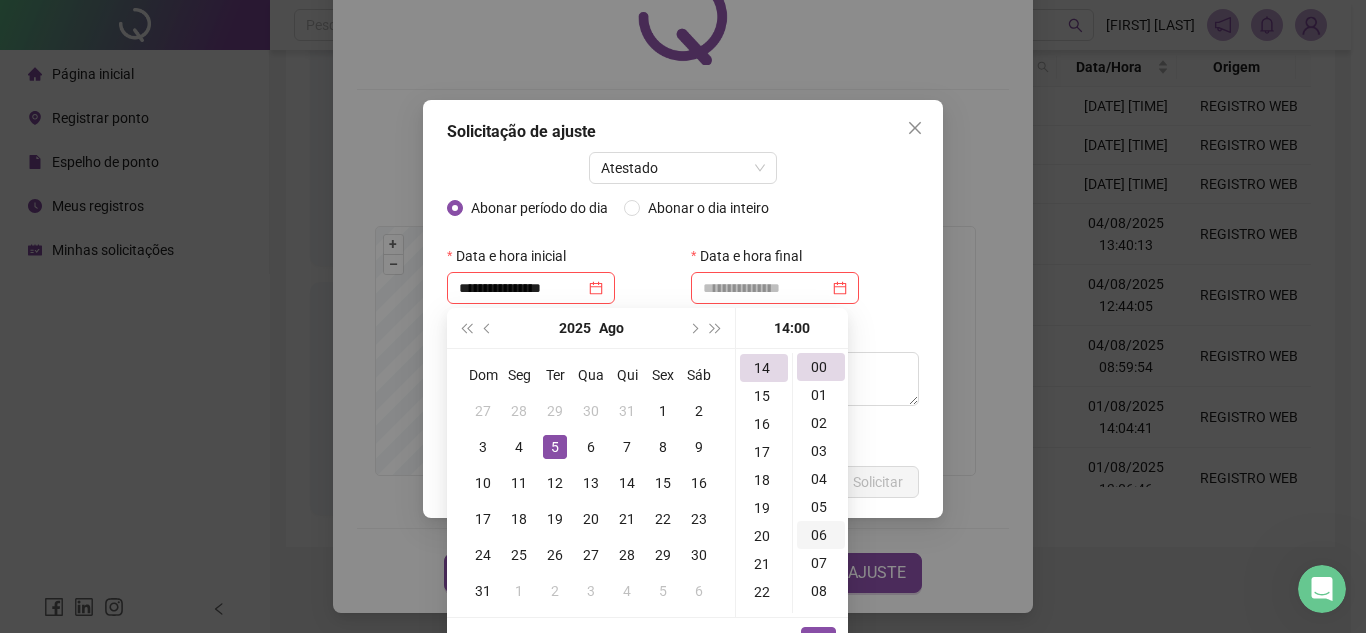 scroll, scrollTop: 392, scrollLeft: 0, axis: vertical 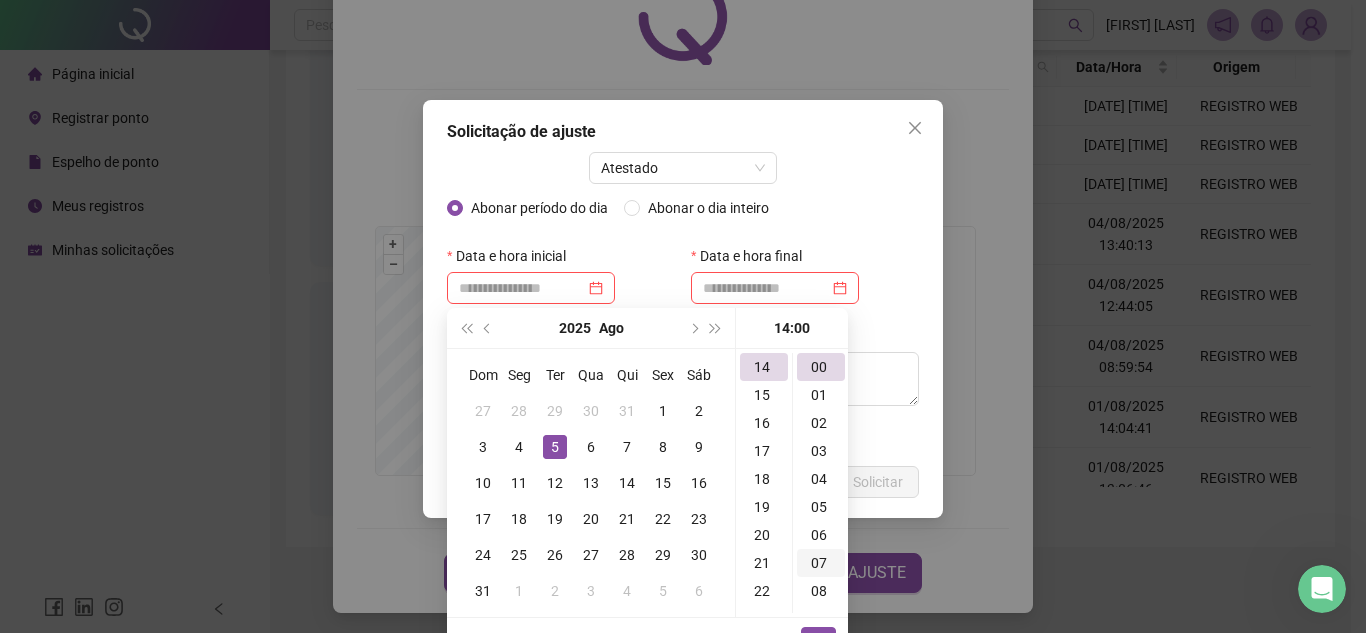 click on "07" at bounding box center [821, 563] 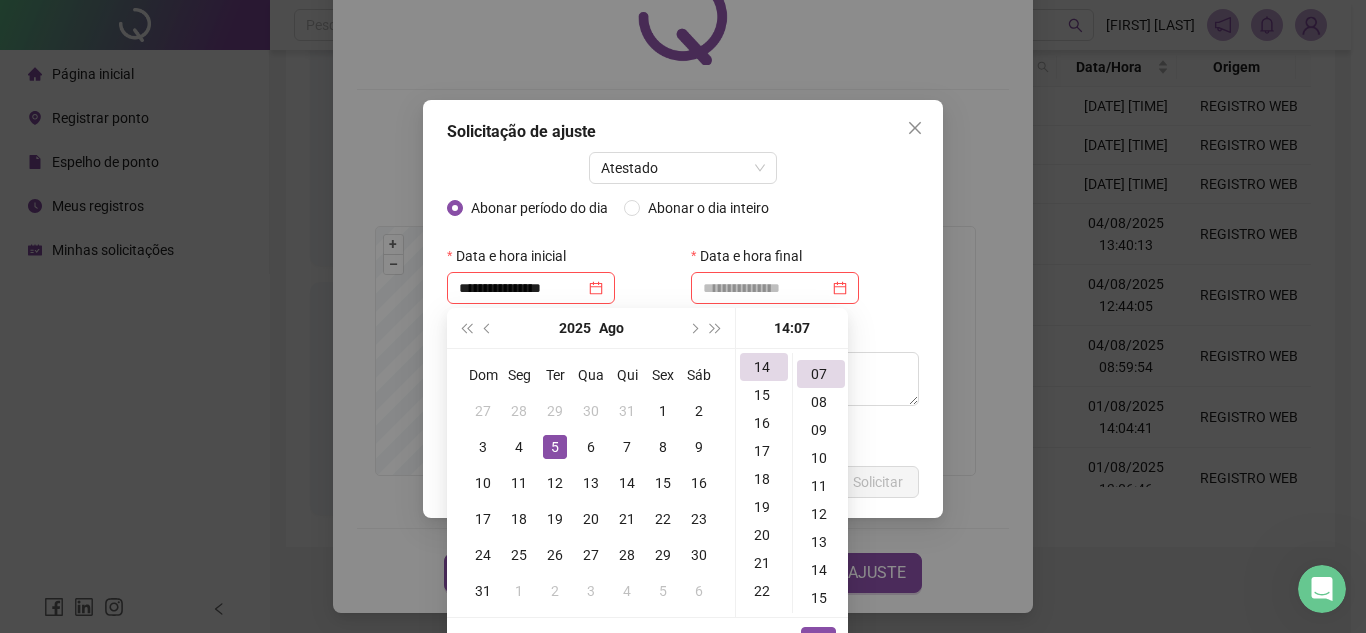 scroll, scrollTop: 196, scrollLeft: 0, axis: vertical 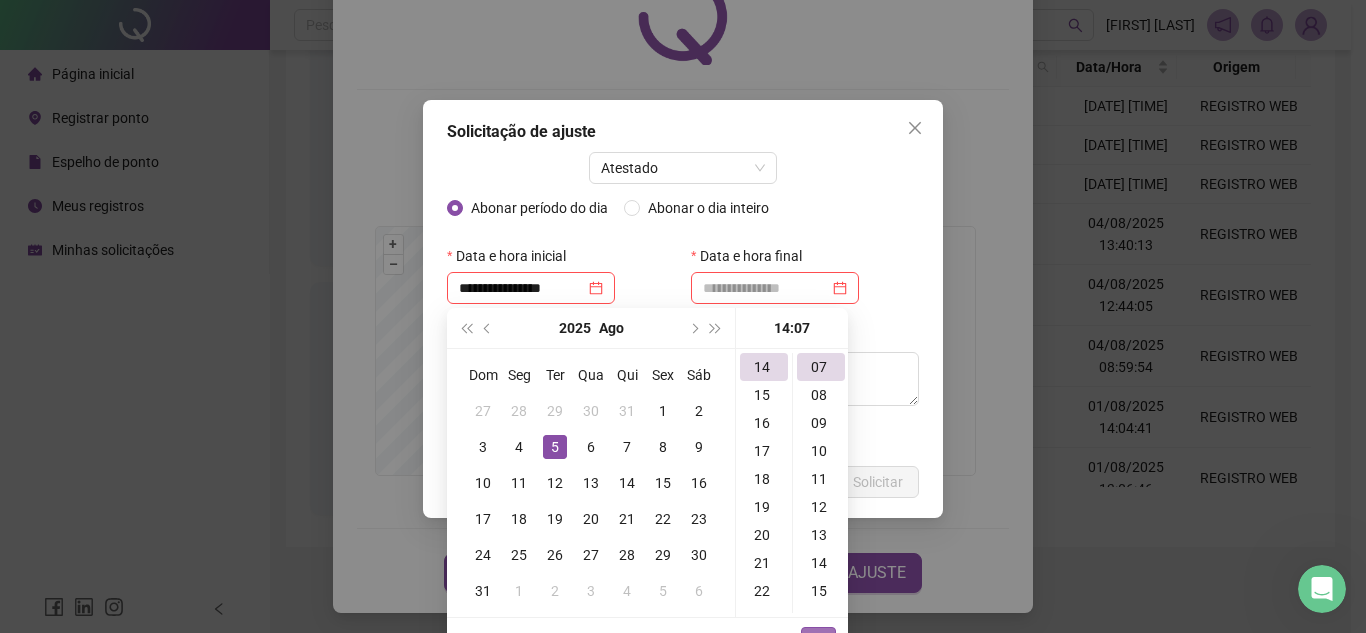 click on "OK" at bounding box center [818, 639] 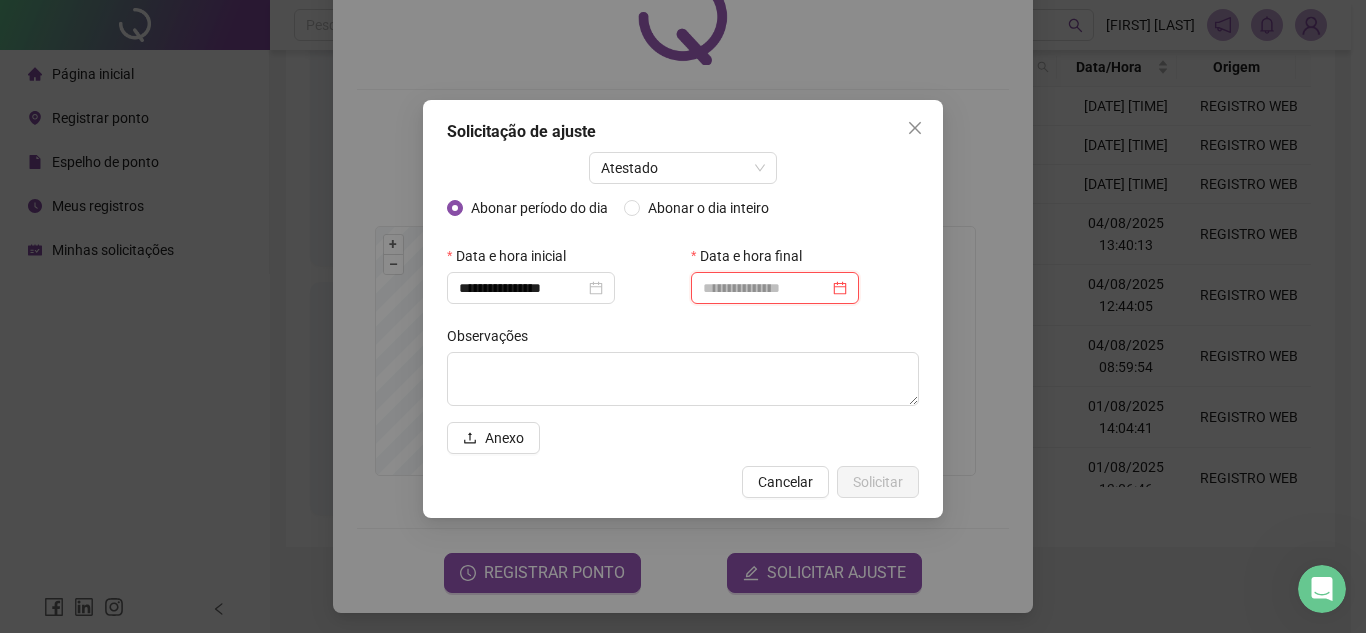 click at bounding box center (766, 288) 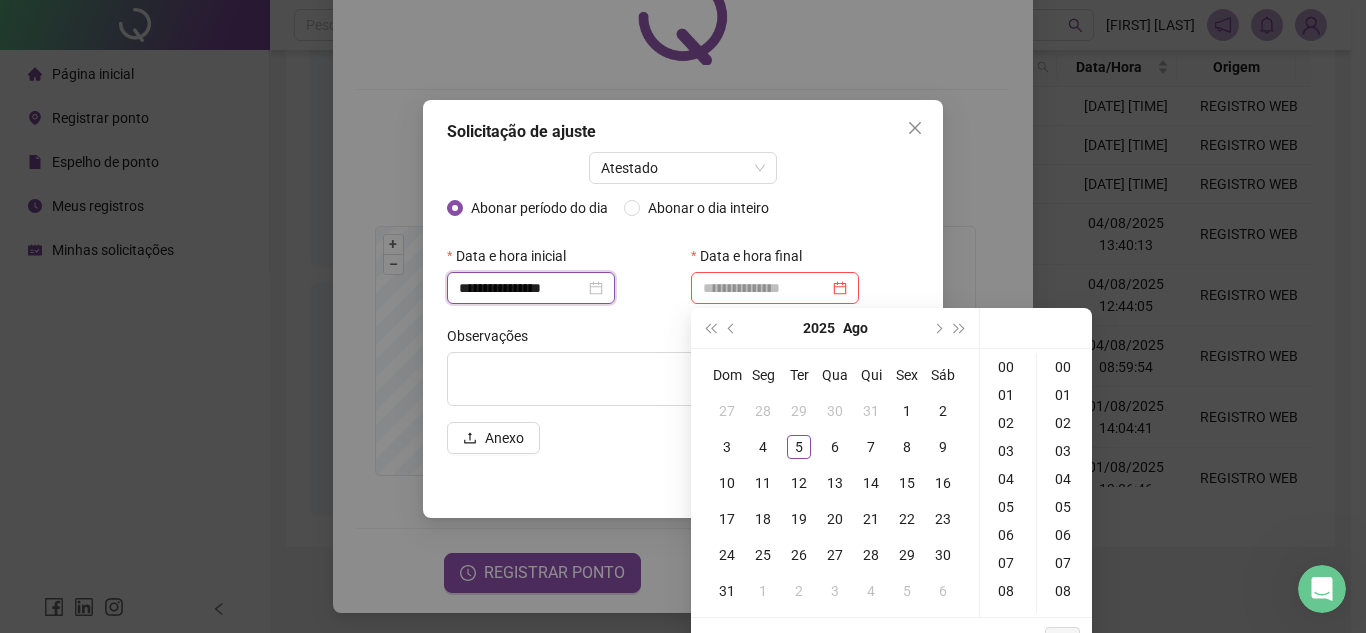 click on "**********" at bounding box center [522, 288] 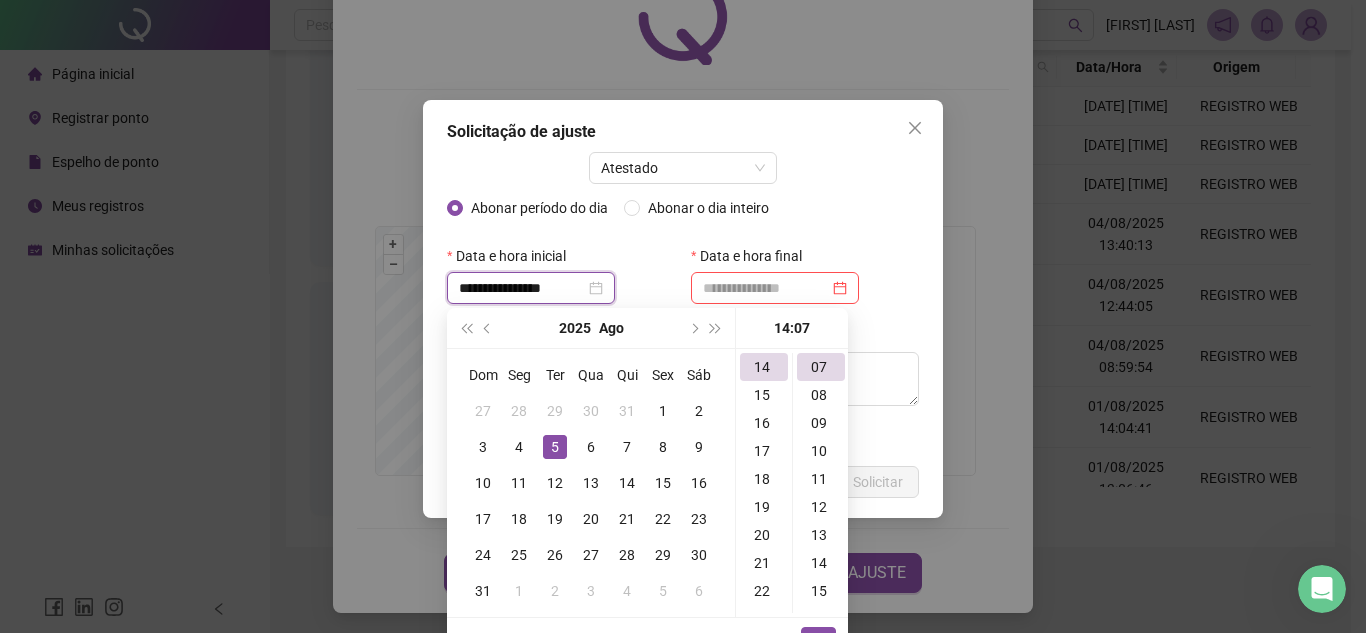 click on "**********" at bounding box center (522, 288) 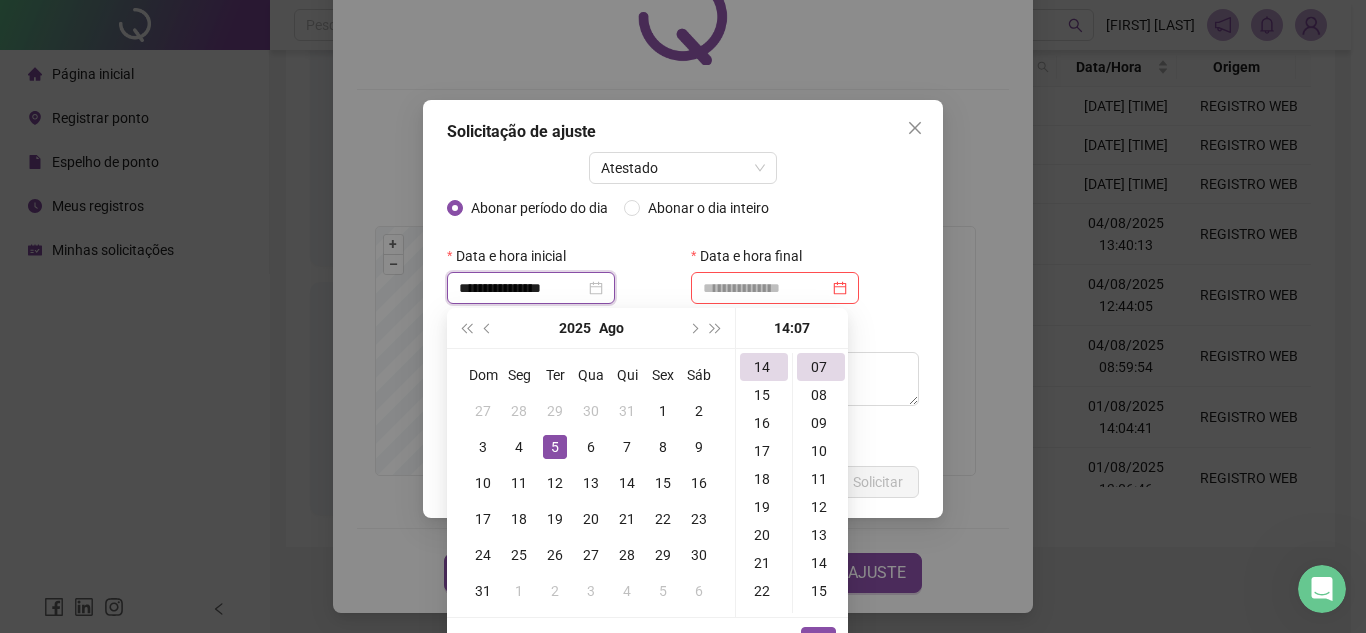click on "**********" at bounding box center (522, 288) 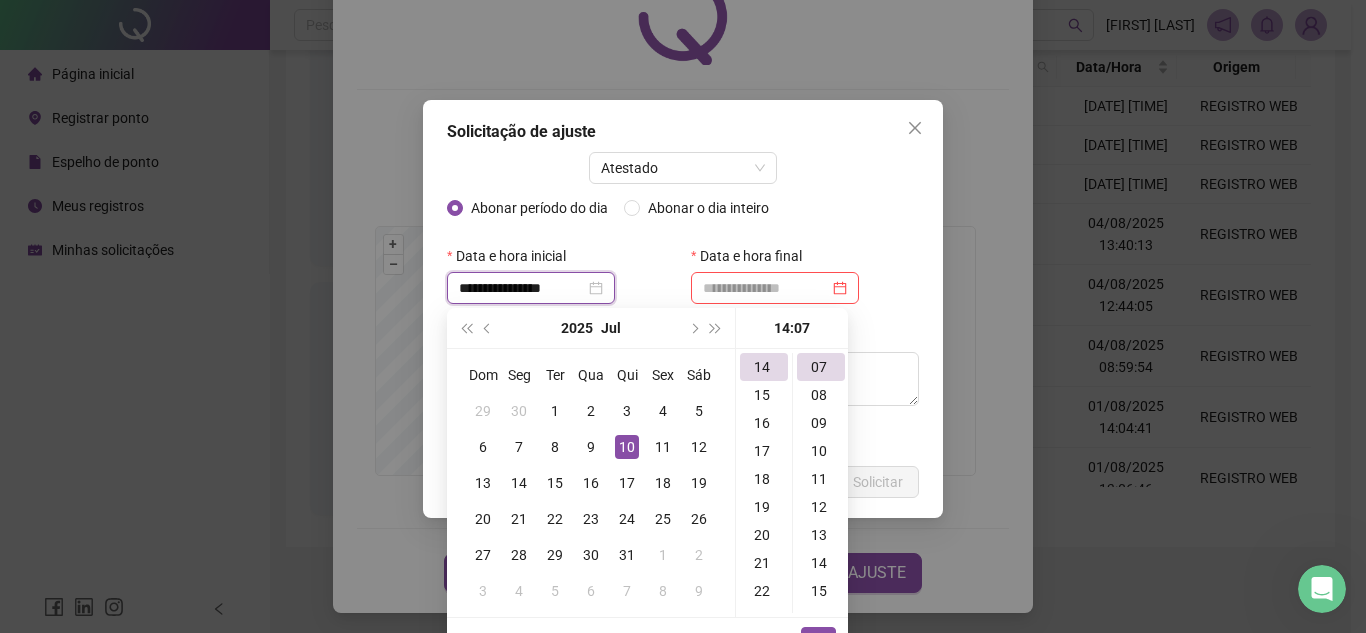 type on "**********" 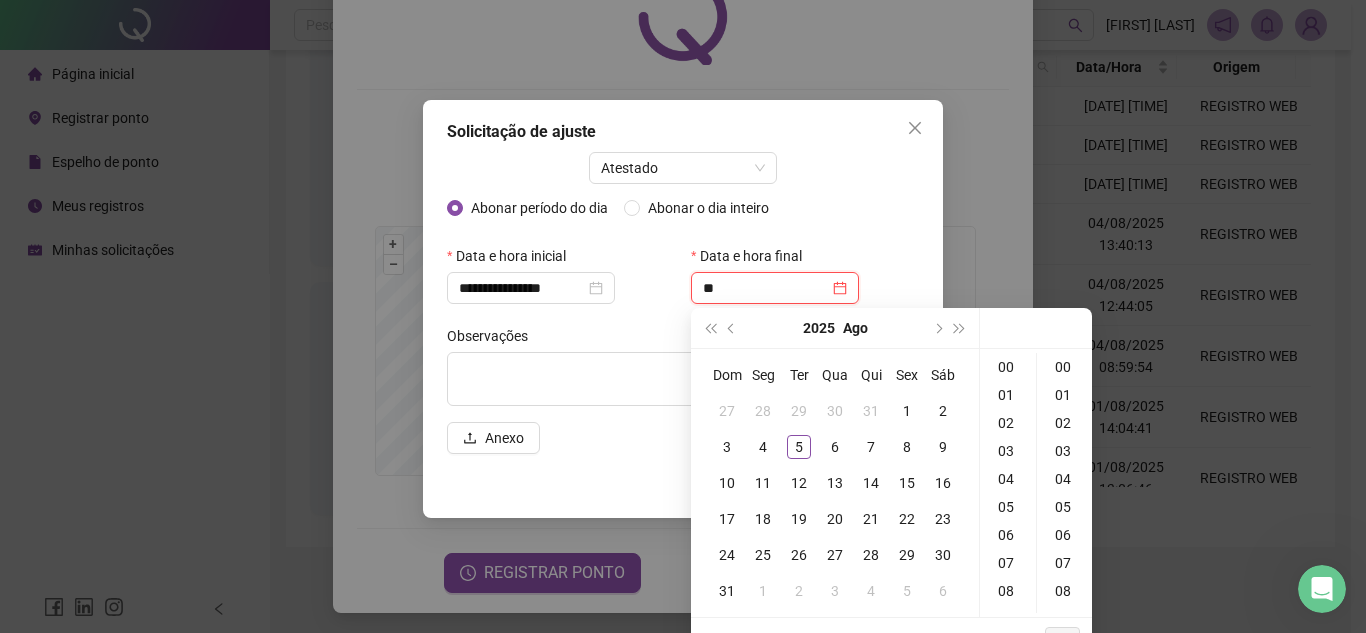 type on "*" 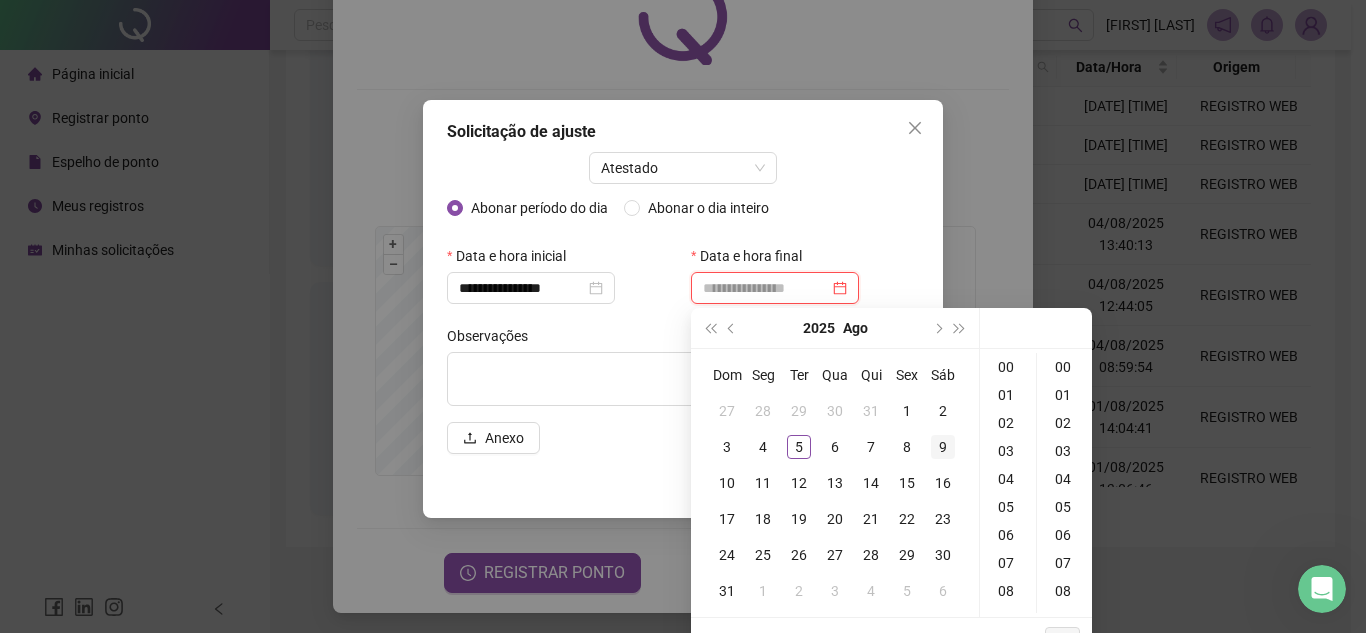 type on "**********" 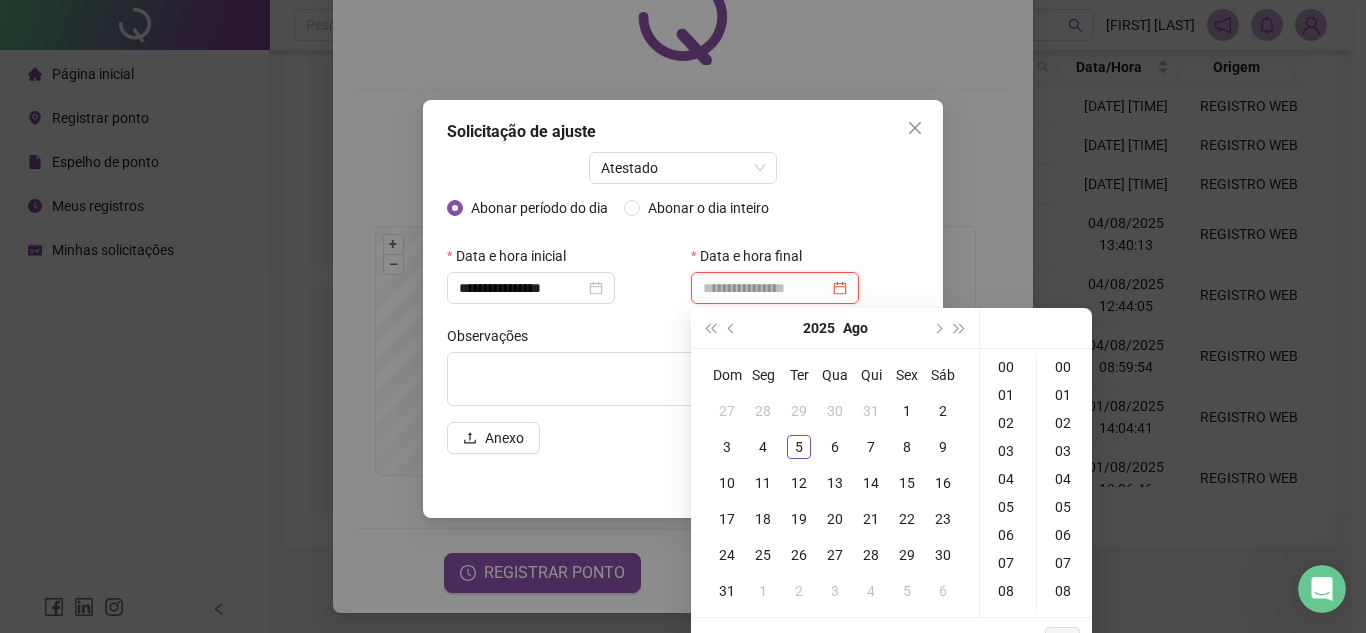 type on "**********" 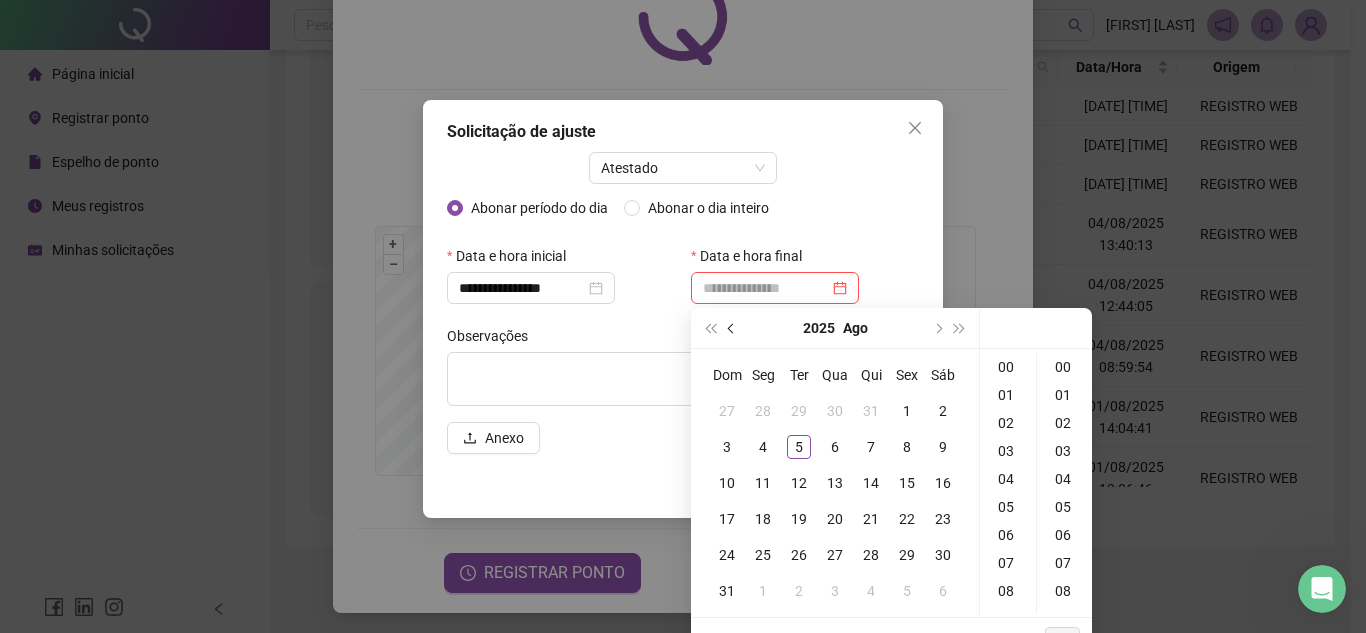 click at bounding box center (733, 328) 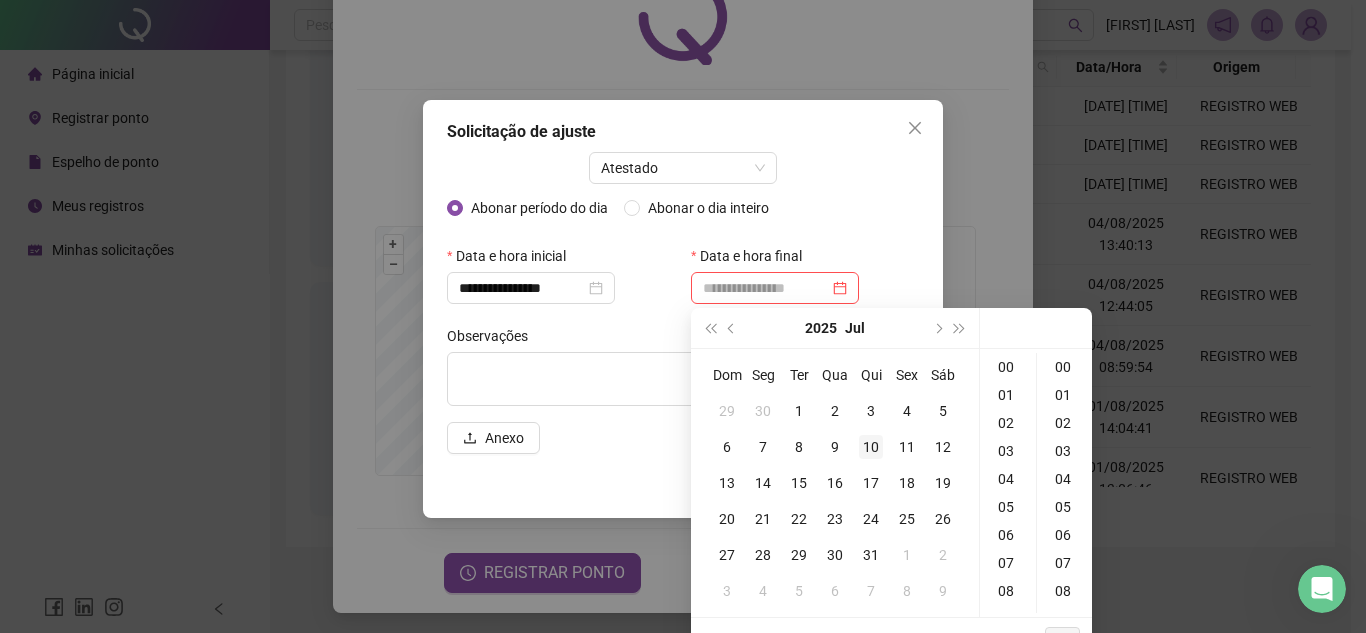 click on "10" at bounding box center [871, 447] 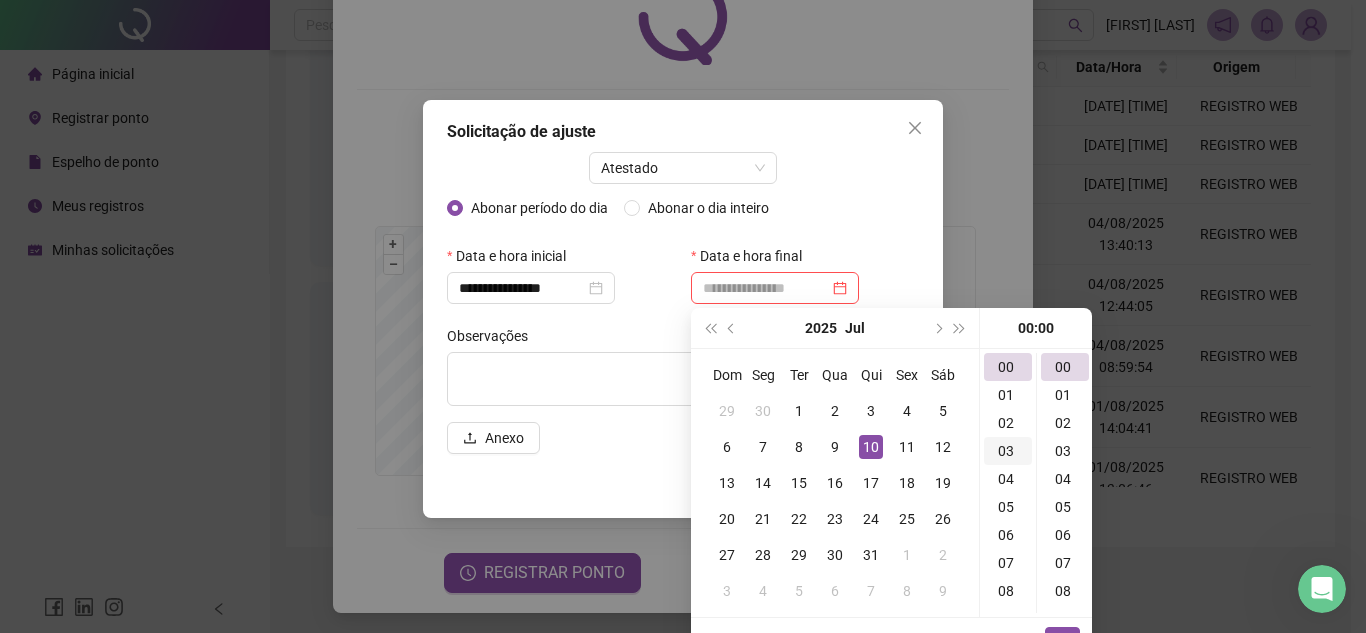 scroll, scrollTop: 400, scrollLeft: 0, axis: vertical 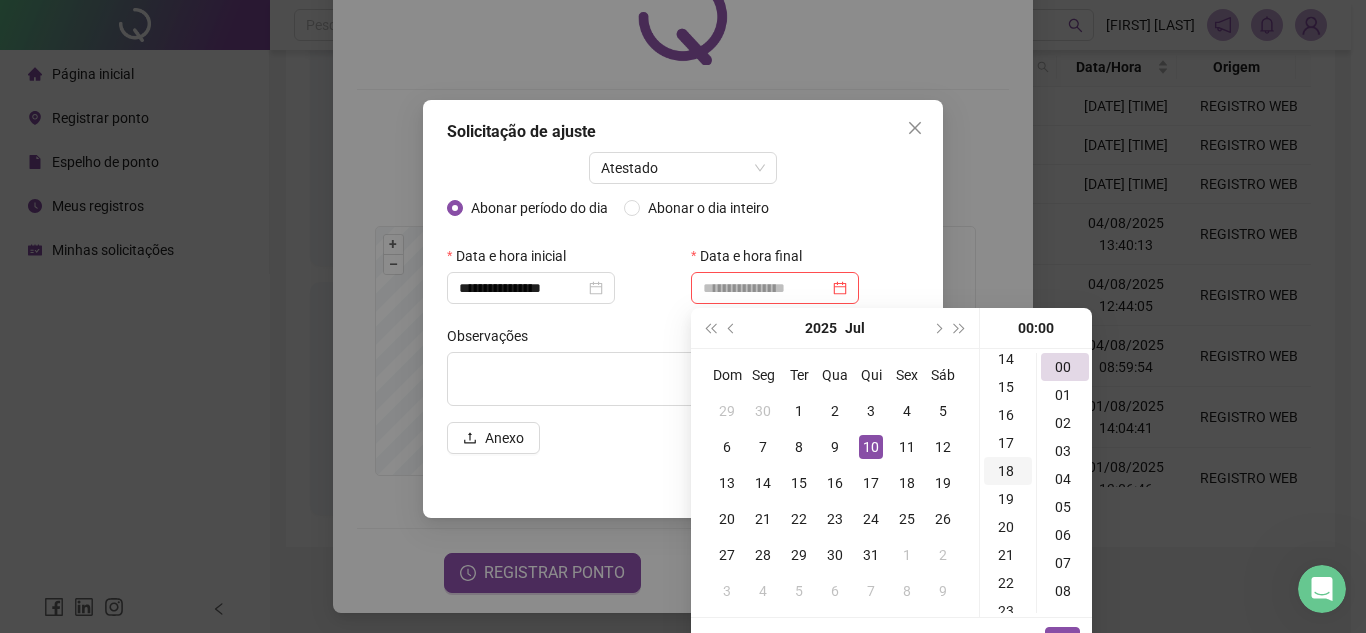 click on "18" at bounding box center (1008, 471) 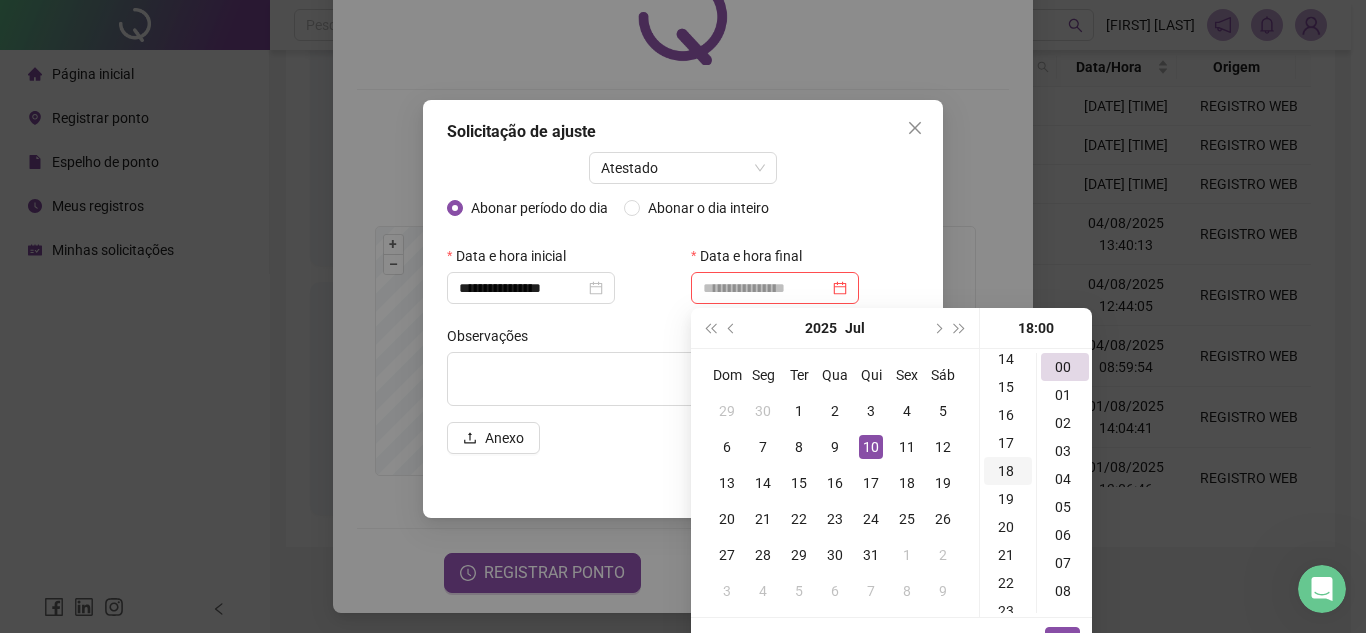 scroll, scrollTop: 504, scrollLeft: 0, axis: vertical 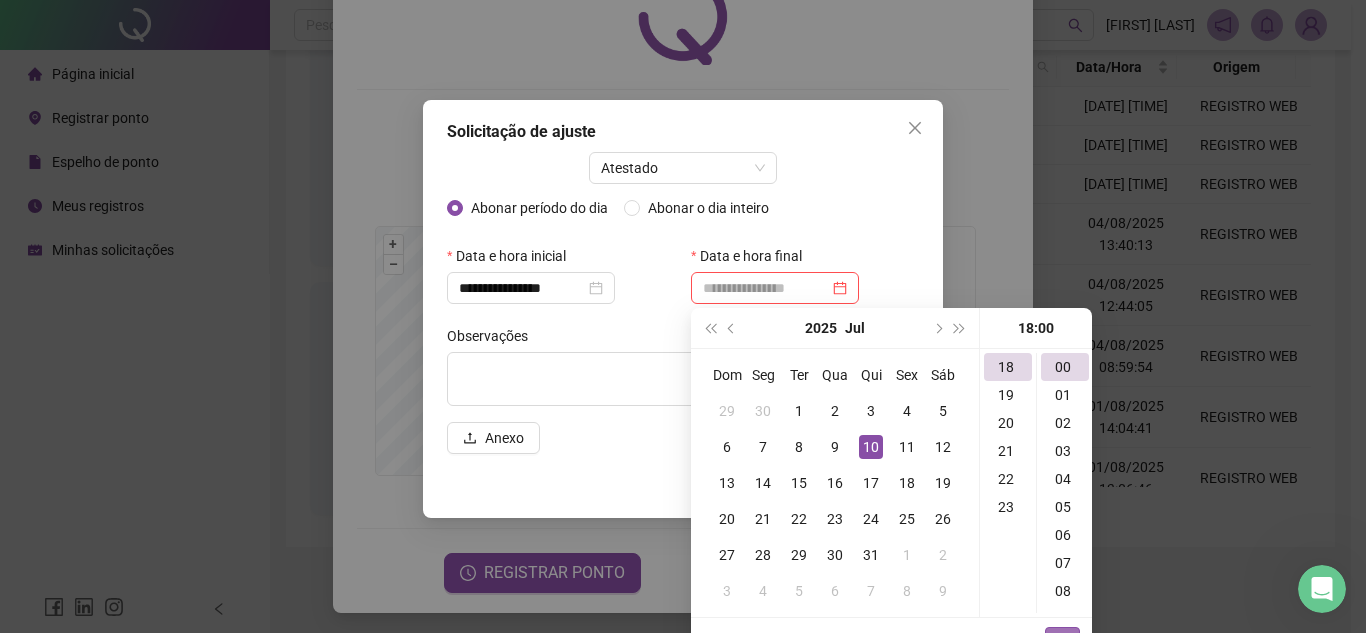 type on "**********" 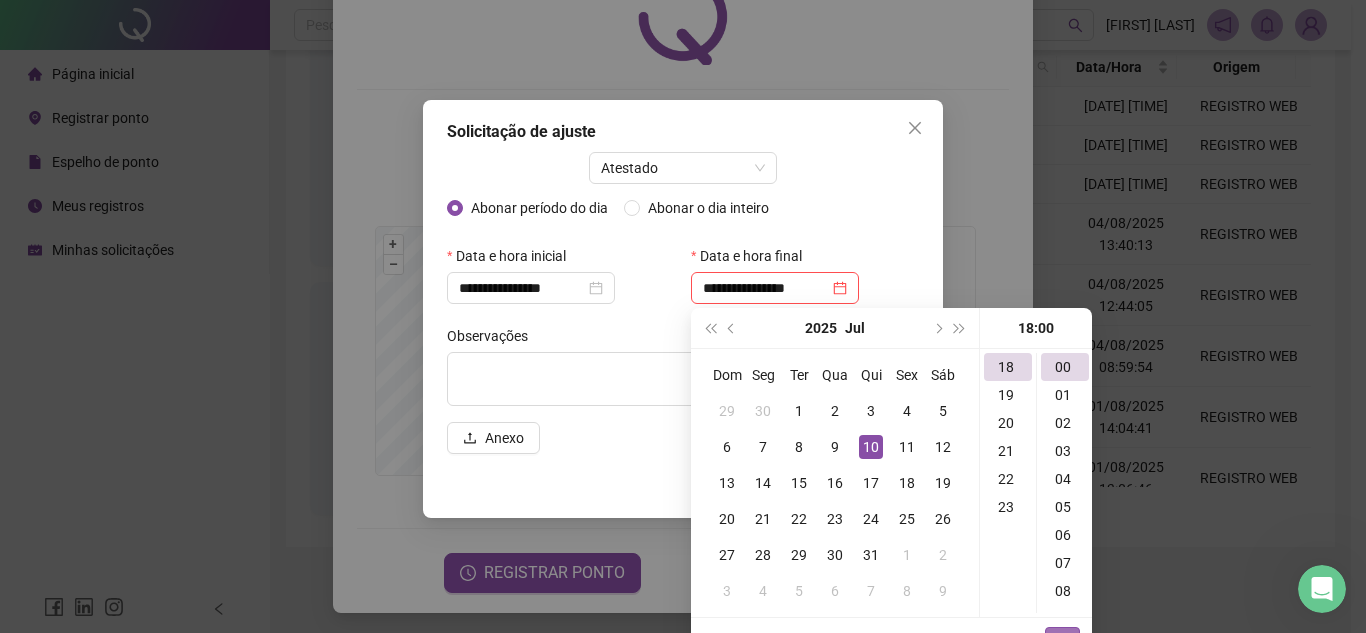 click on "OK" at bounding box center [1062, 639] 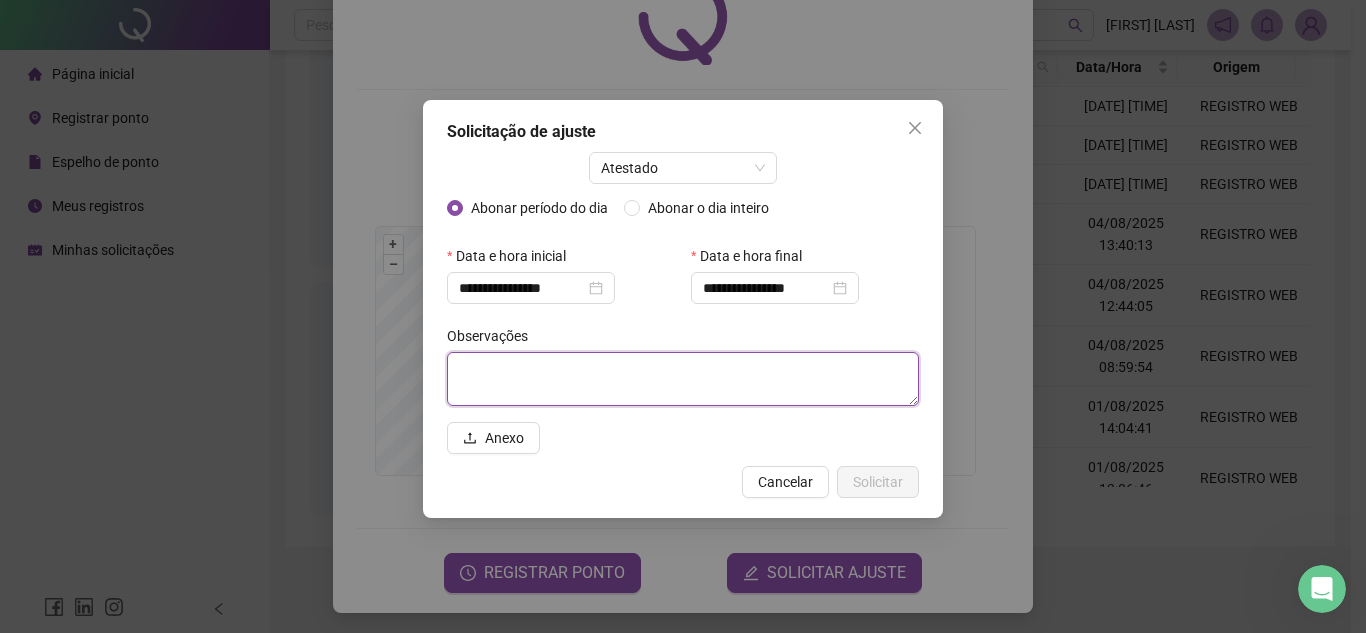 click at bounding box center [683, 379] 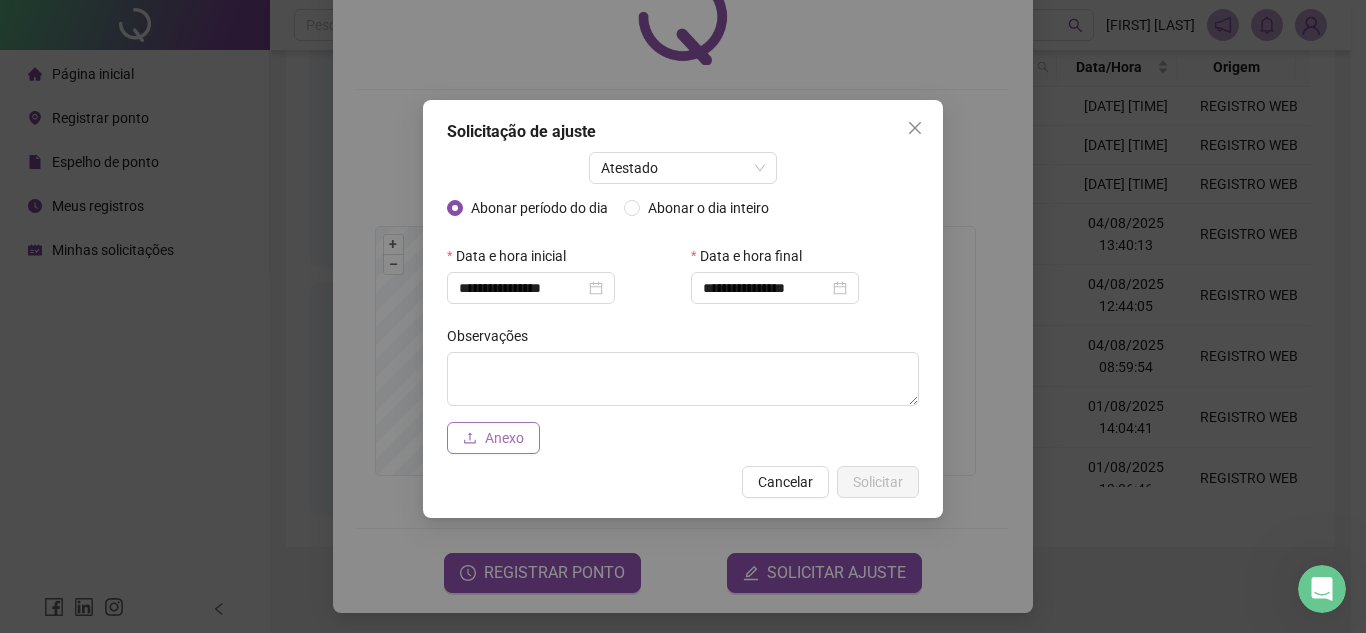 click on "Anexo" at bounding box center [504, 438] 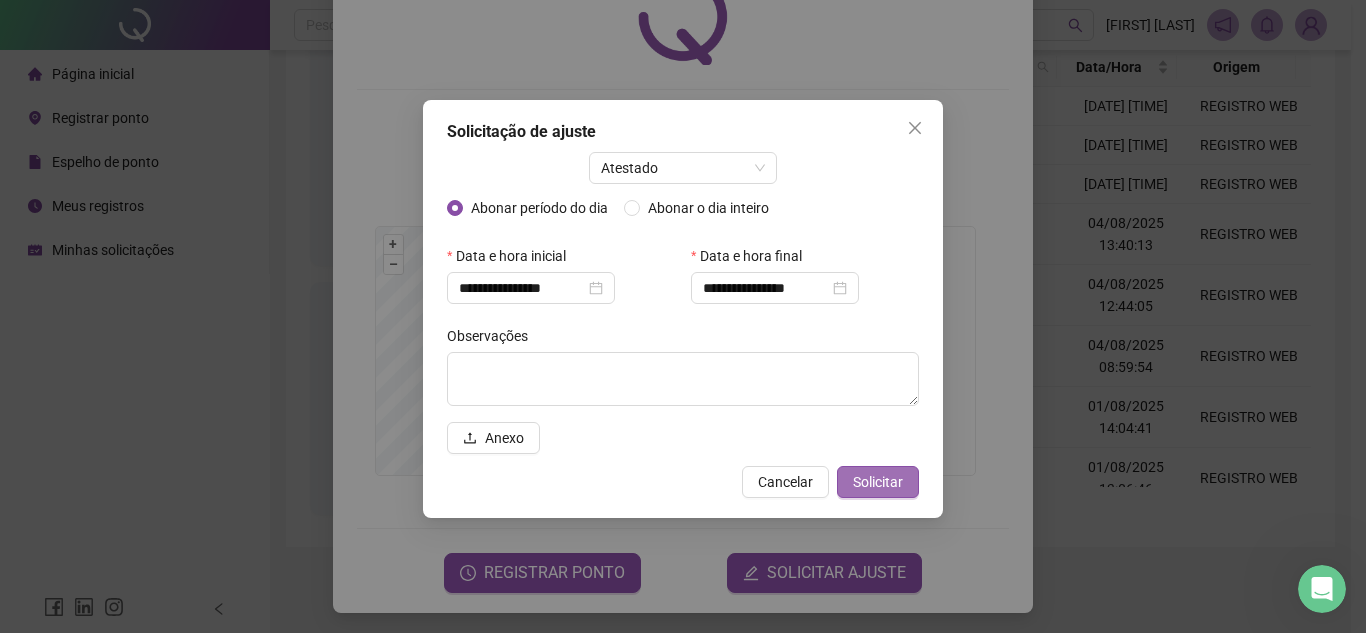 click on "Solicitar" at bounding box center (878, 482) 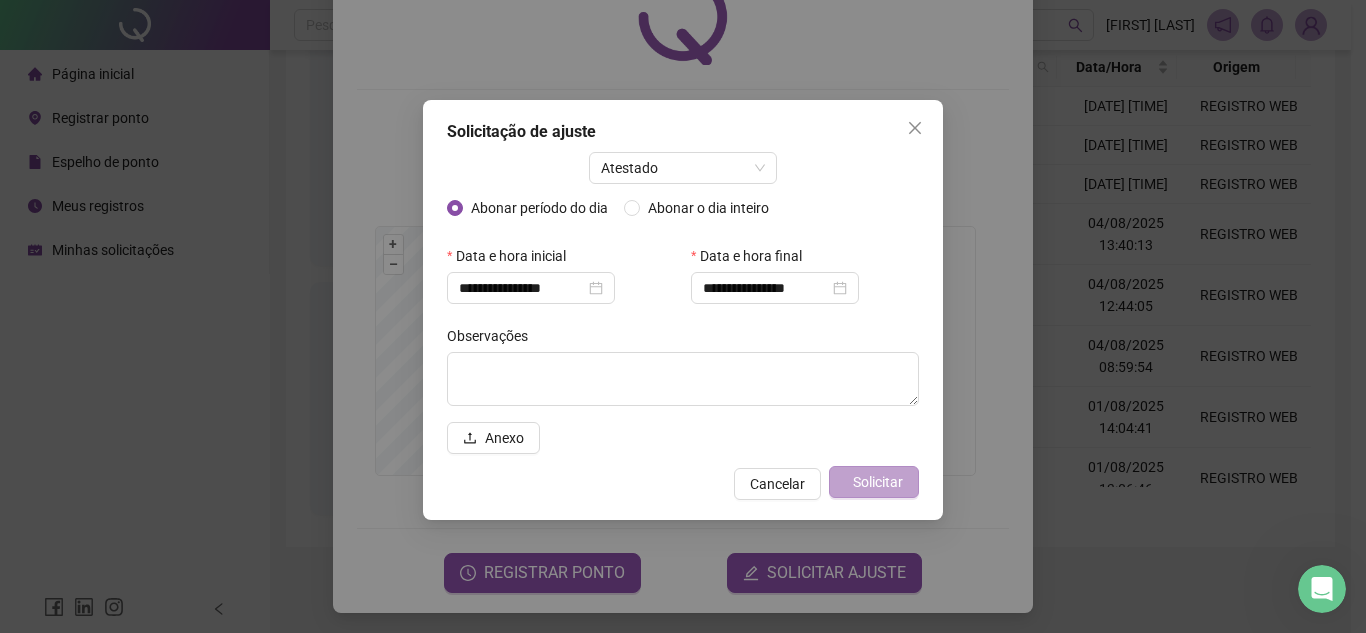 click on "Solicitar" at bounding box center [874, 482] 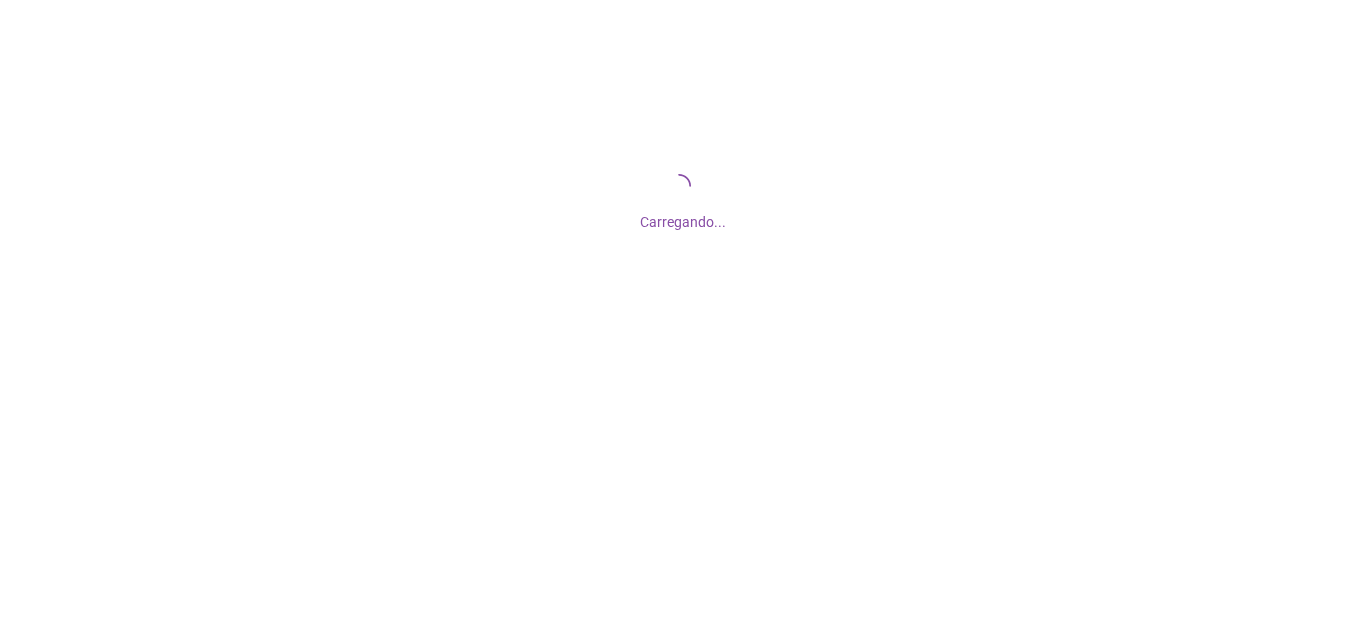 scroll, scrollTop: 0, scrollLeft: 0, axis: both 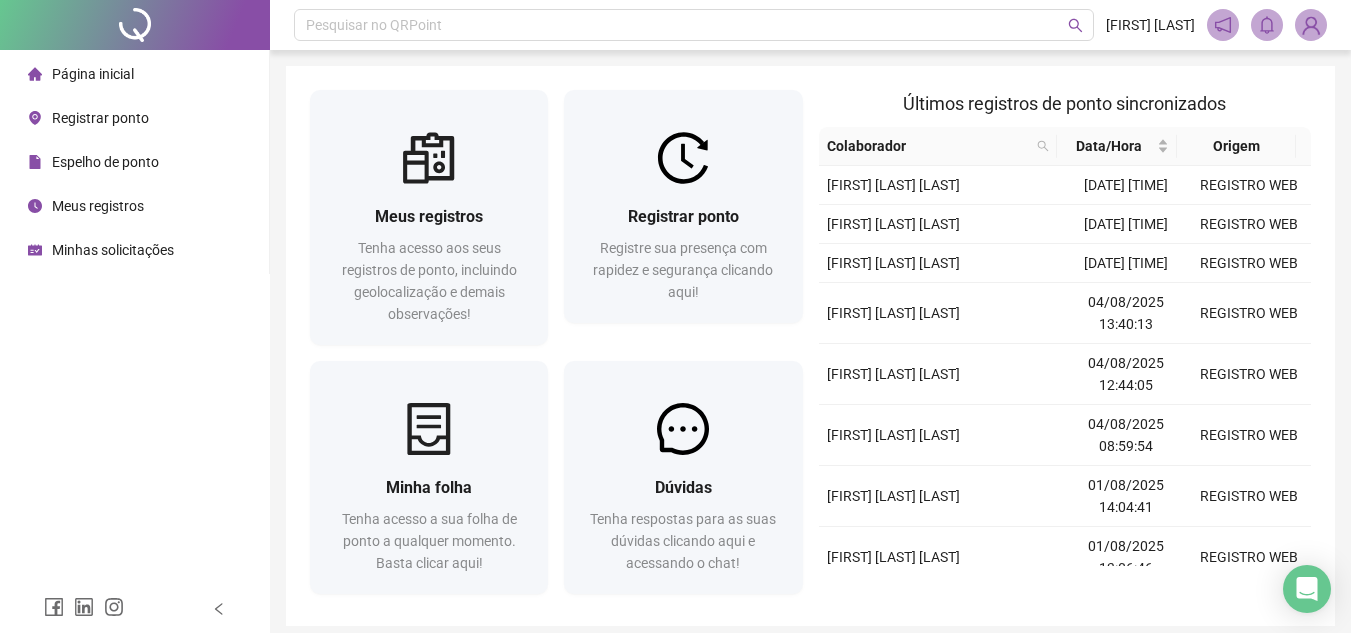 click on "Minhas solicitações" at bounding box center (113, 250) 